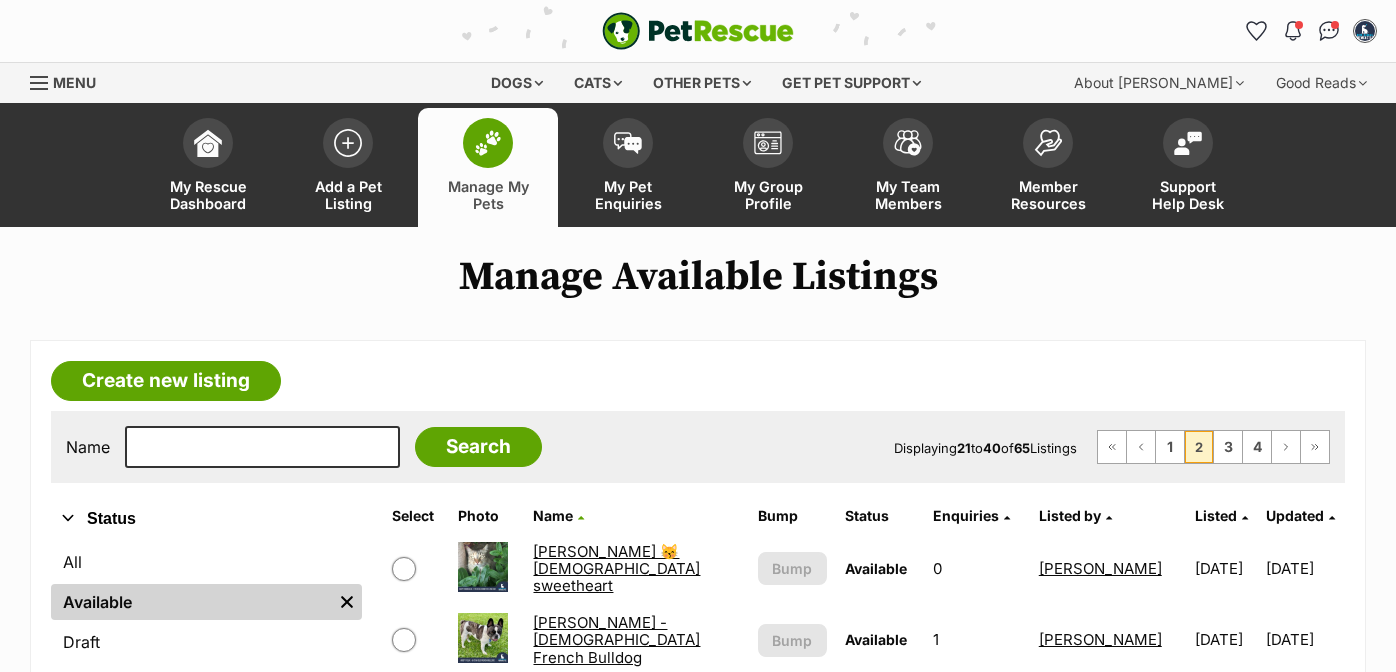 scroll, scrollTop: 0, scrollLeft: 0, axis: both 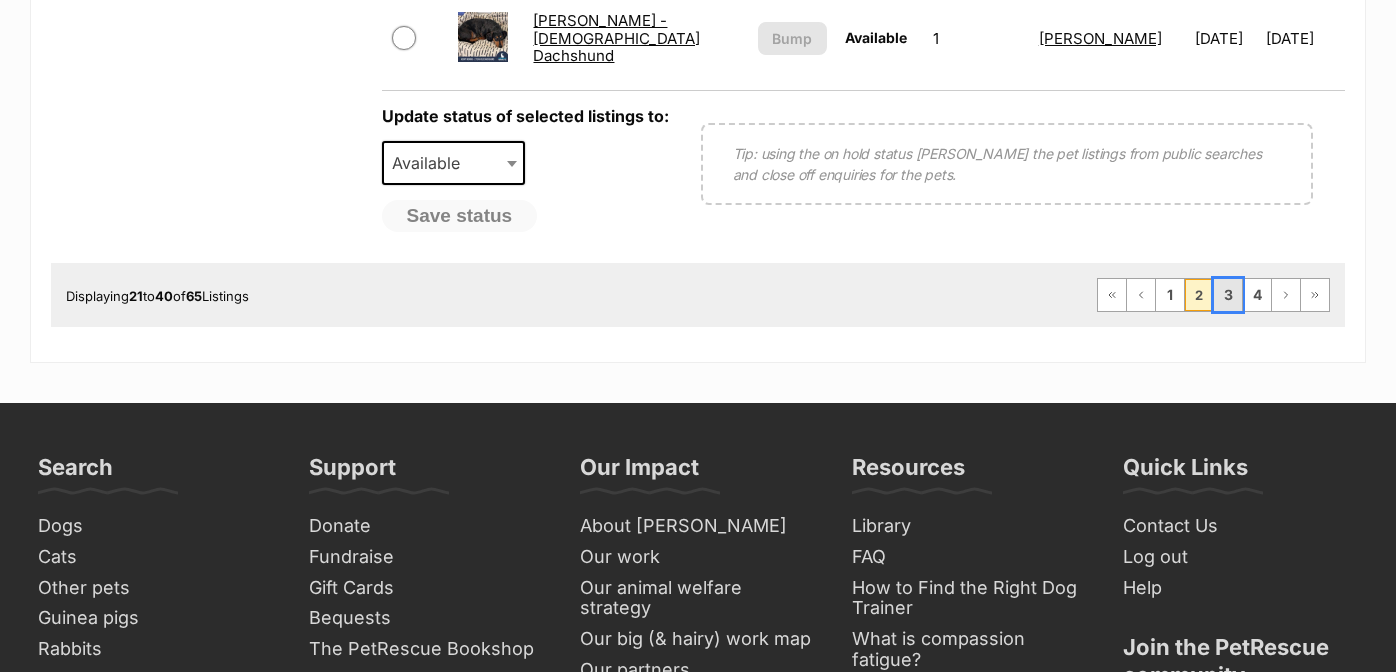 click on "3" at bounding box center [1228, 295] 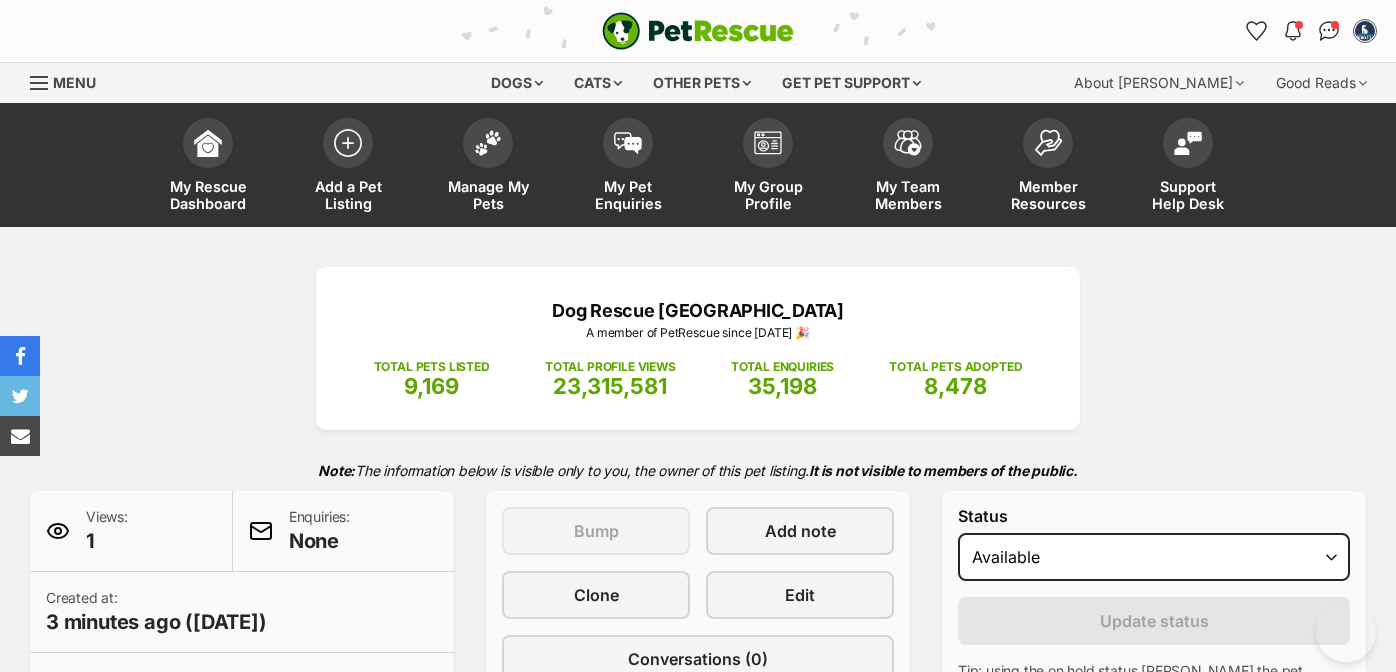 scroll, scrollTop: 0, scrollLeft: 0, axis: both 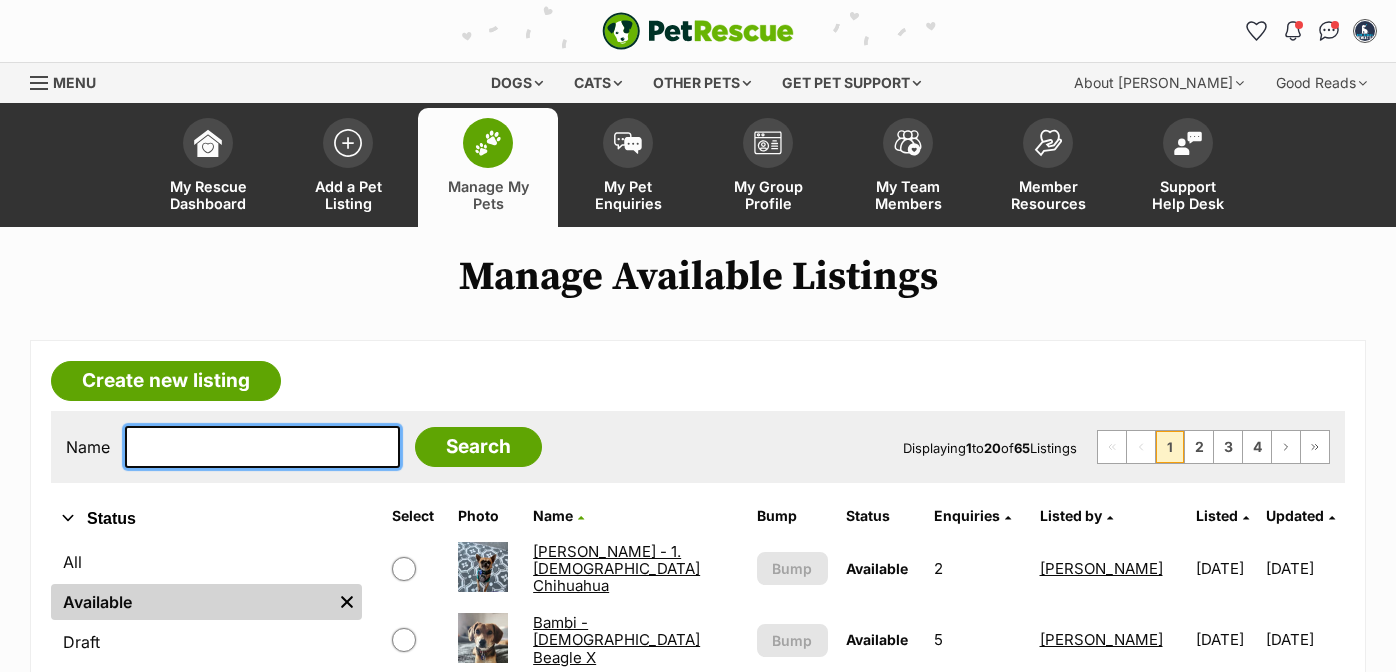 click at bounding box center [262, 447] 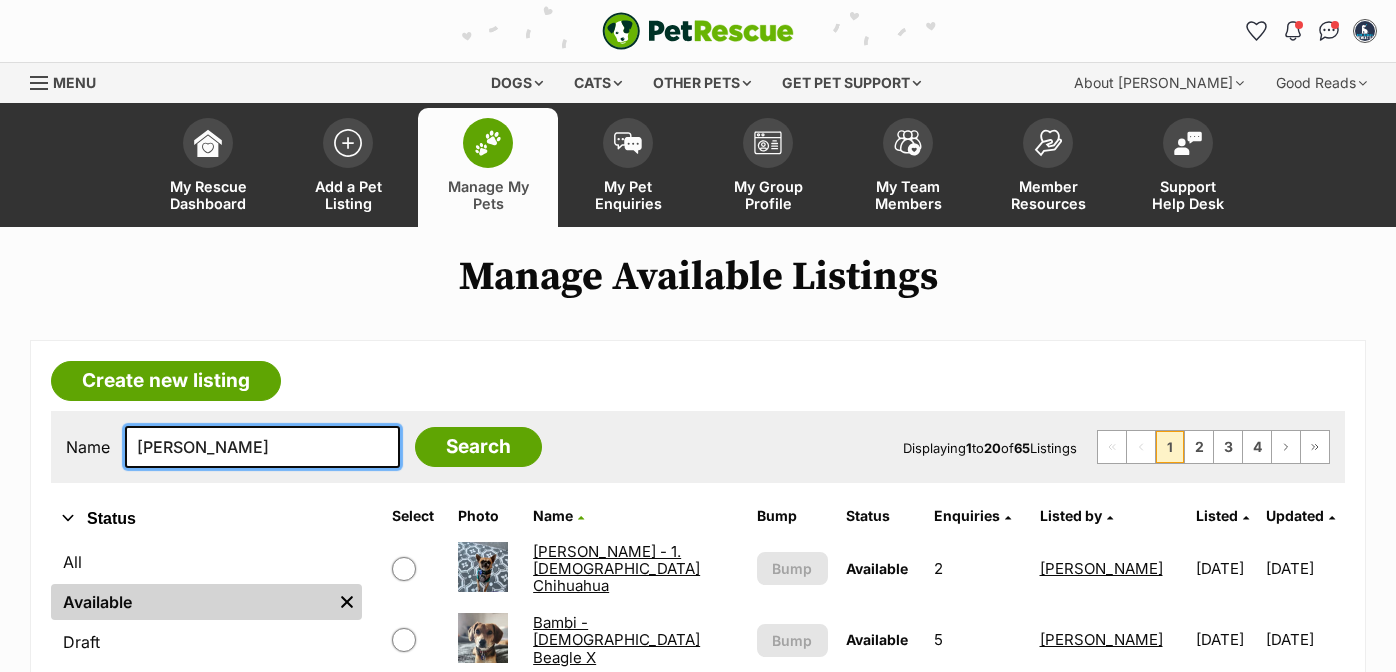 type on "[PERSON_NAME]" 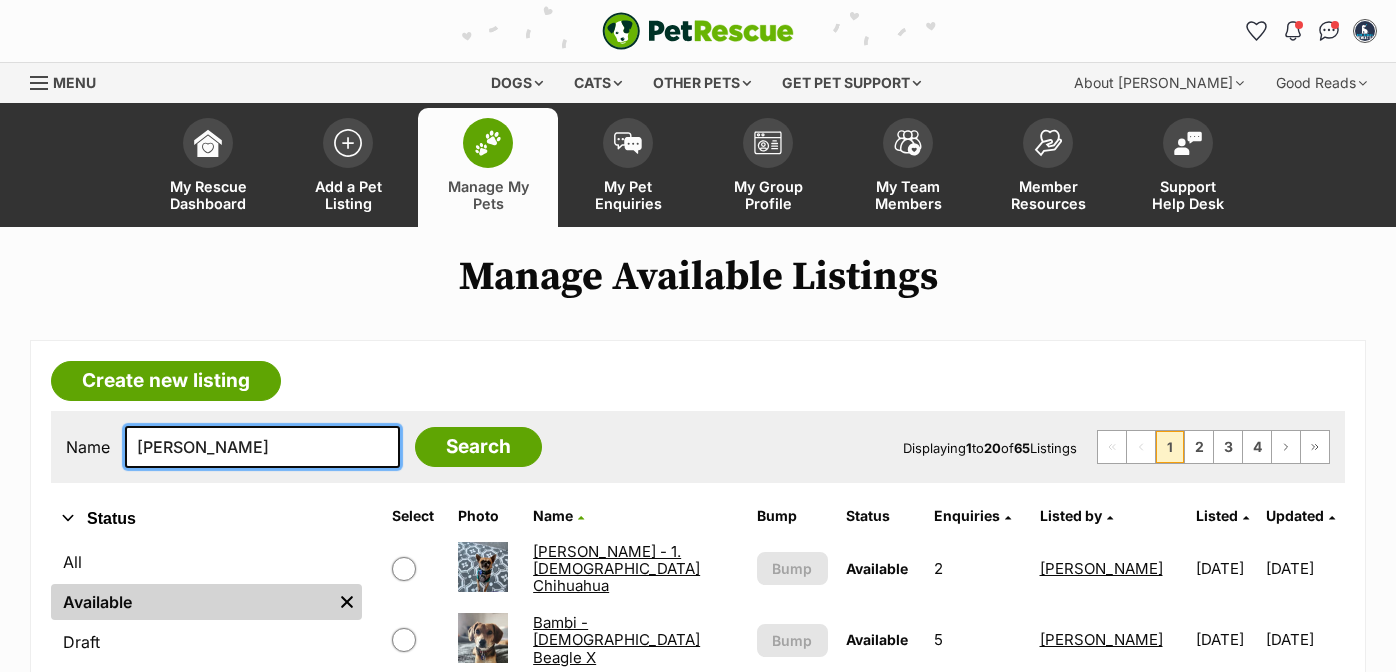 click on "Search" at bounding box center [478, 447] 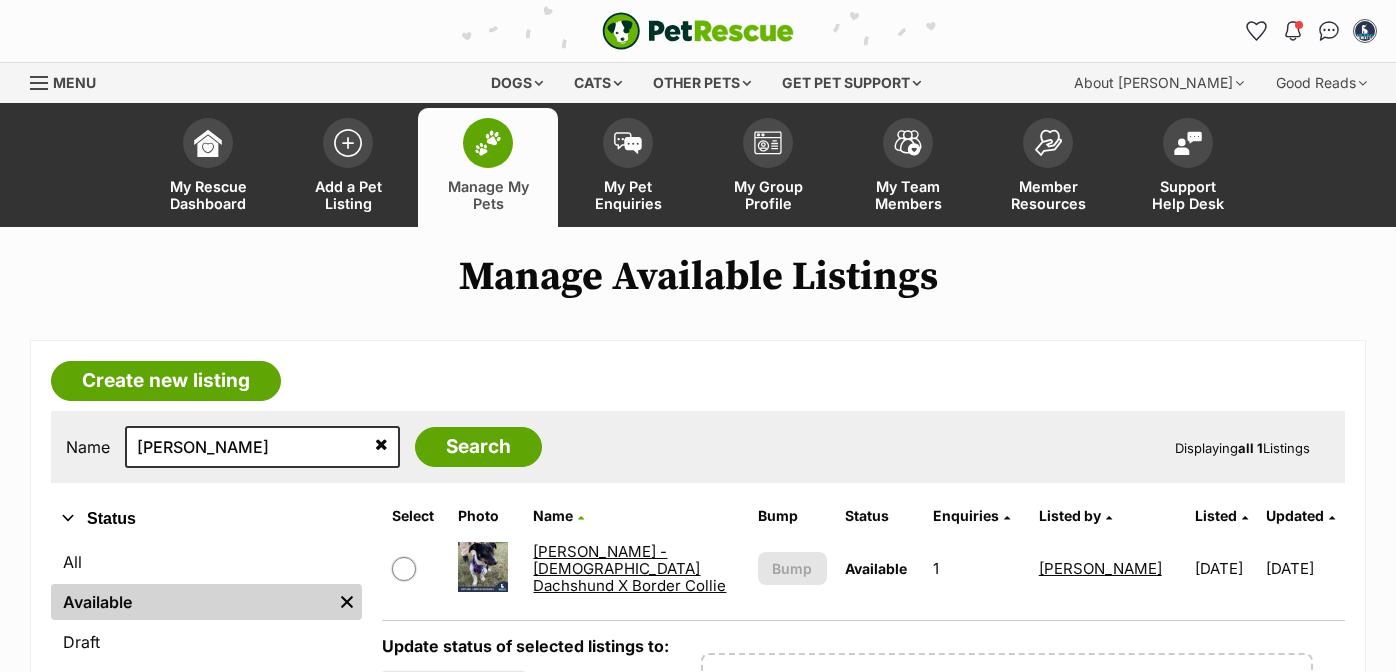 scroll, scrollTop: 0, scrollLeft: 0, axis: both 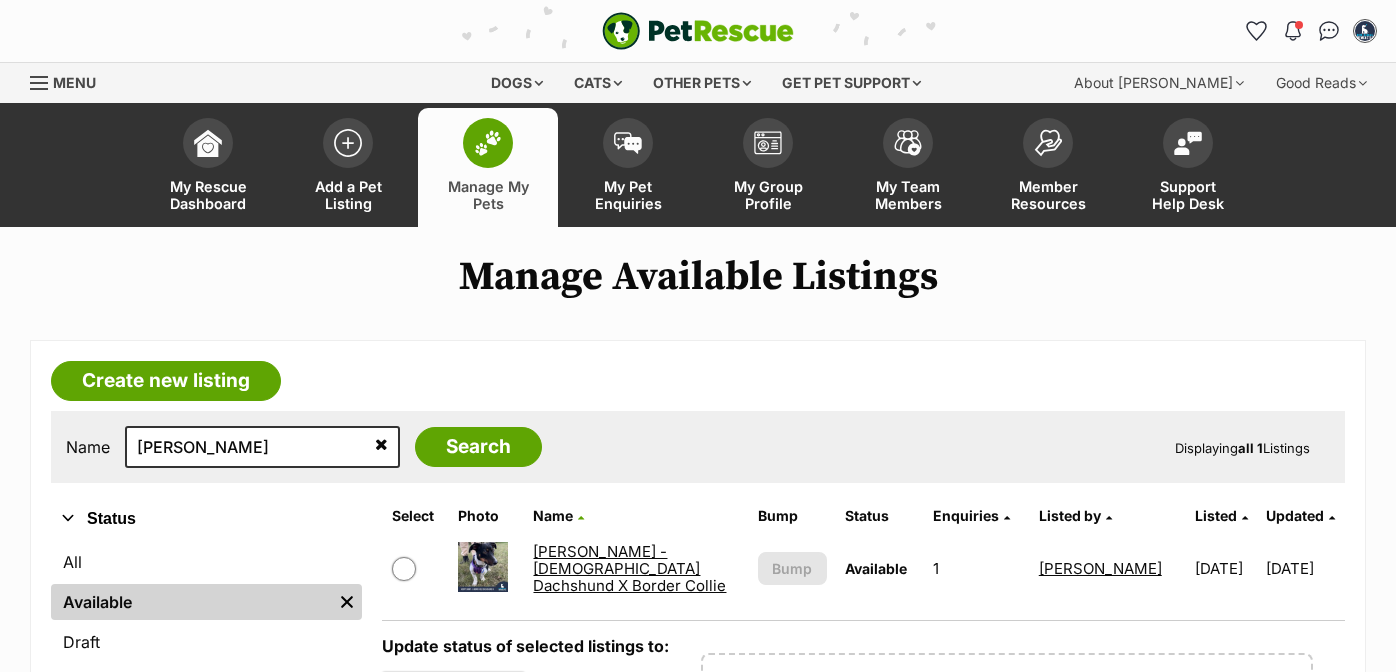 click on "Ginny - 6 Month Old Dachshund X Border Collie" at bounding box center (629, 569) 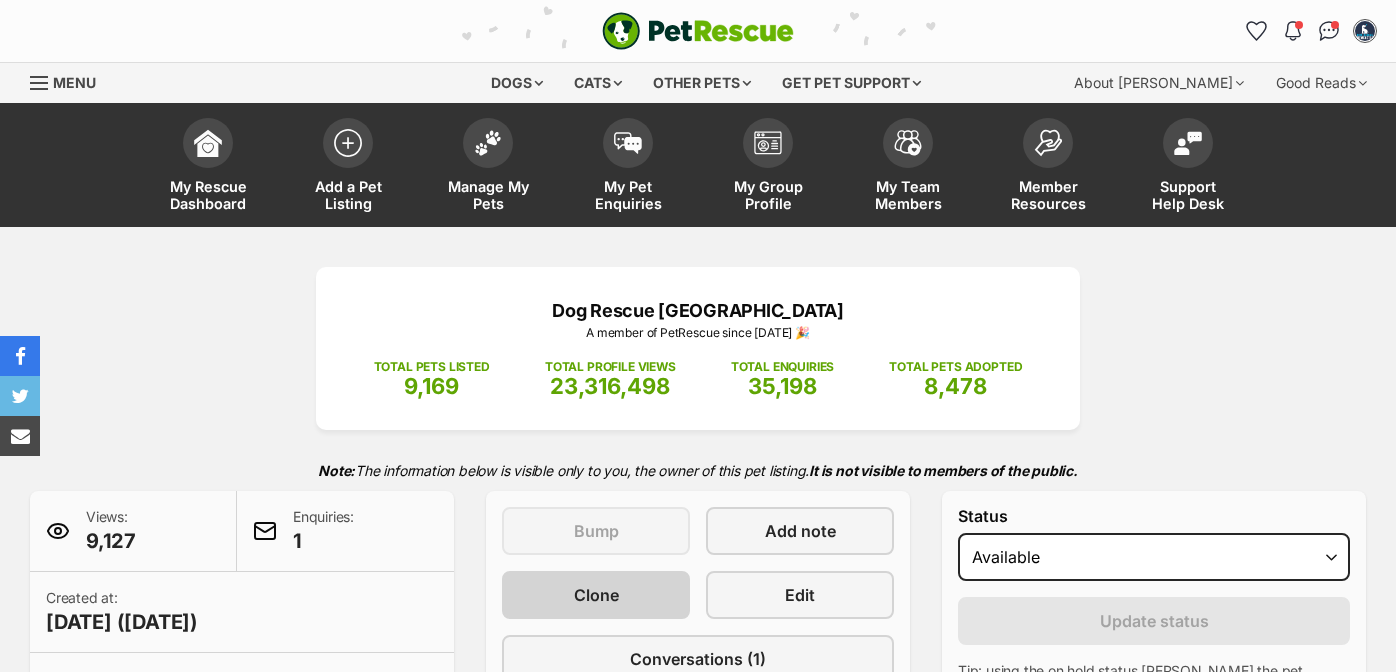 scroll, scrollTop: 0, scrollLeft: 0, axis: both 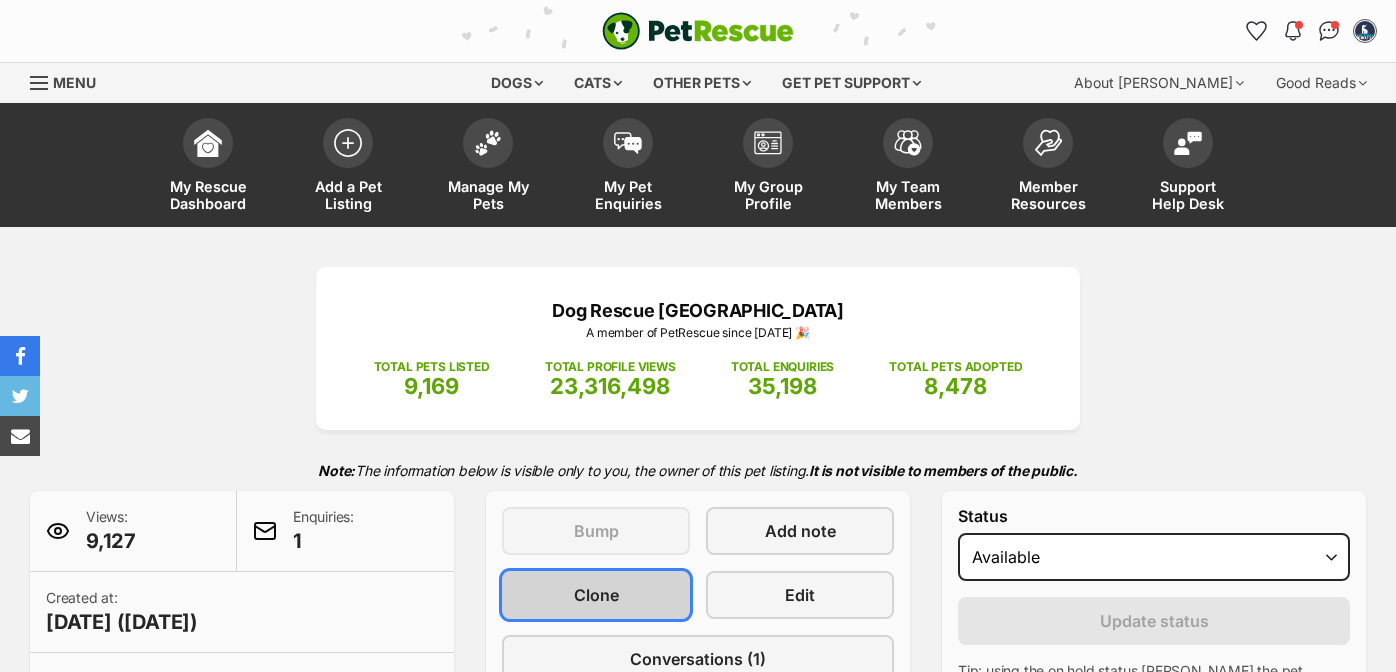 click on "Clone" at bounding box center [596, 595] 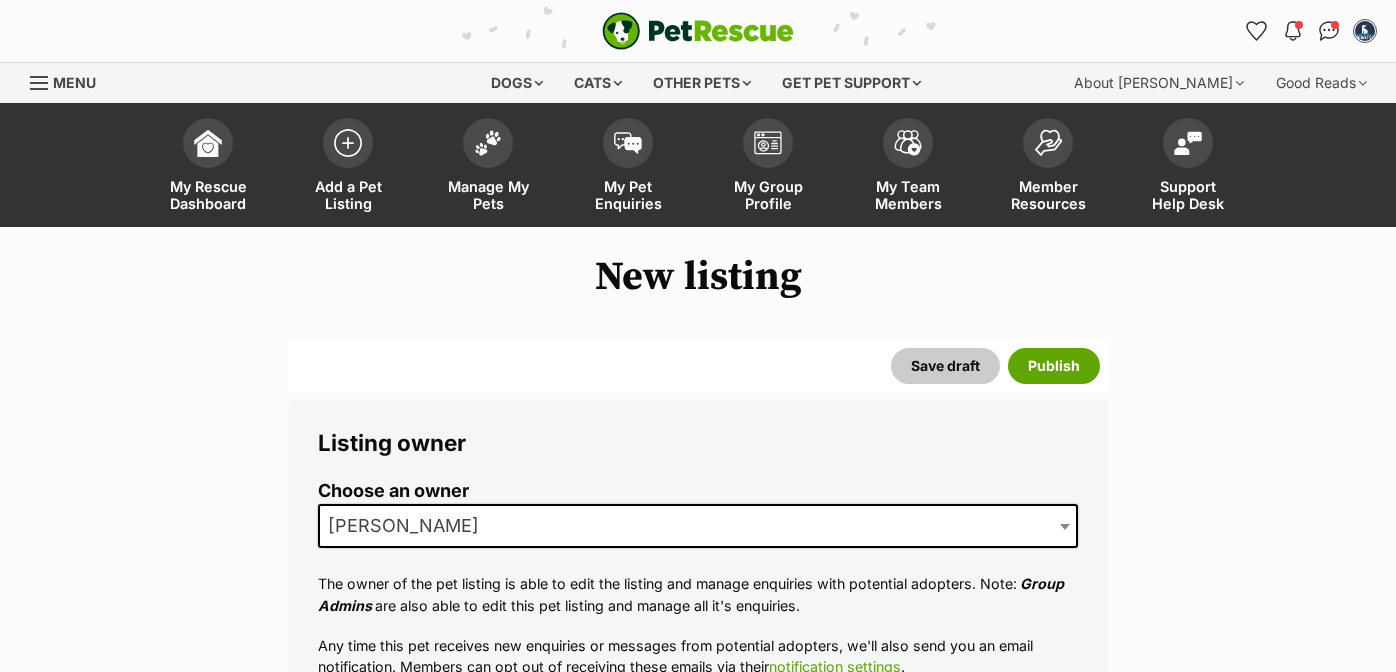 scroll, scrollTop: 0, scrollLeft: 0, axis: both 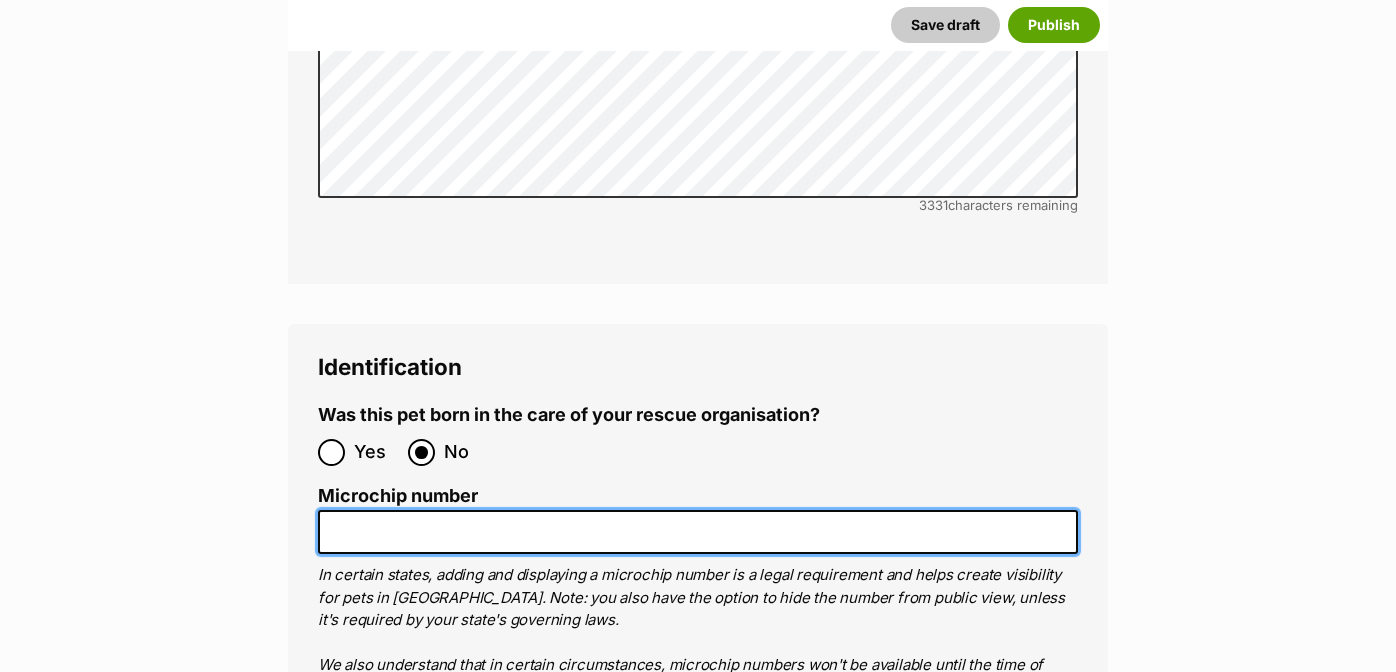 click on "Microchip number" at bounding box center (698, 532) 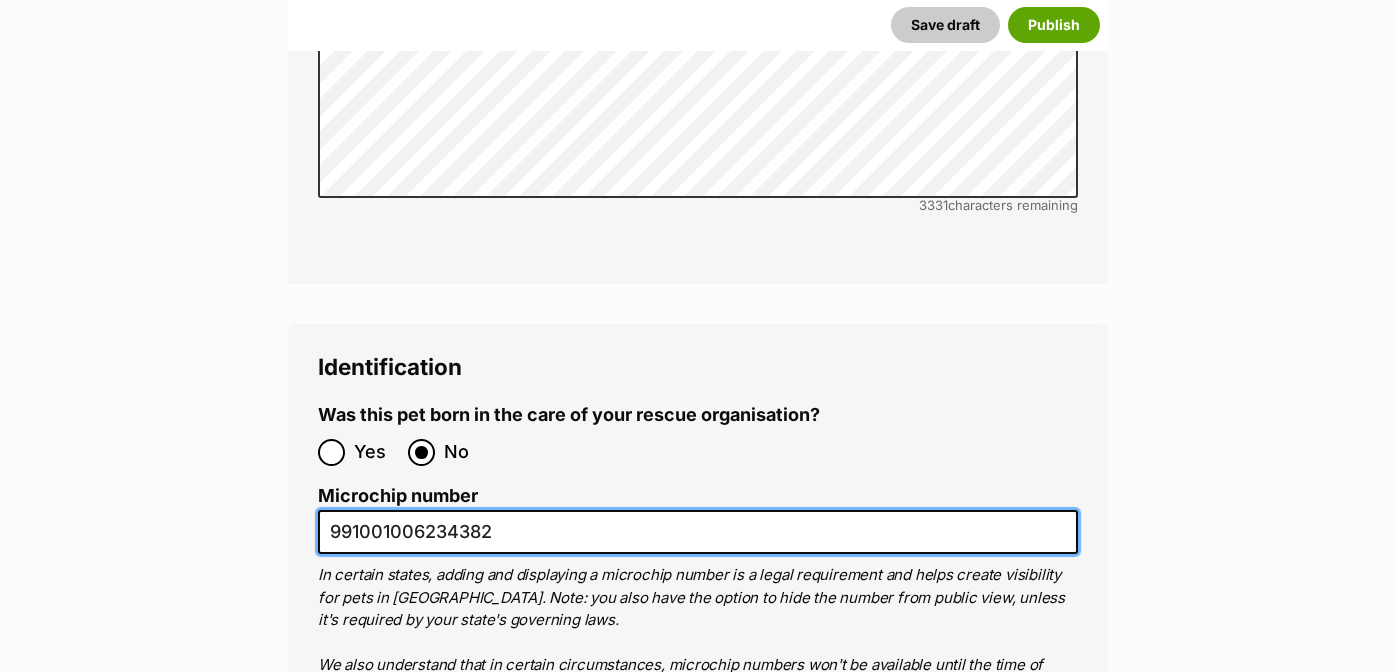 type on "991001006234382" 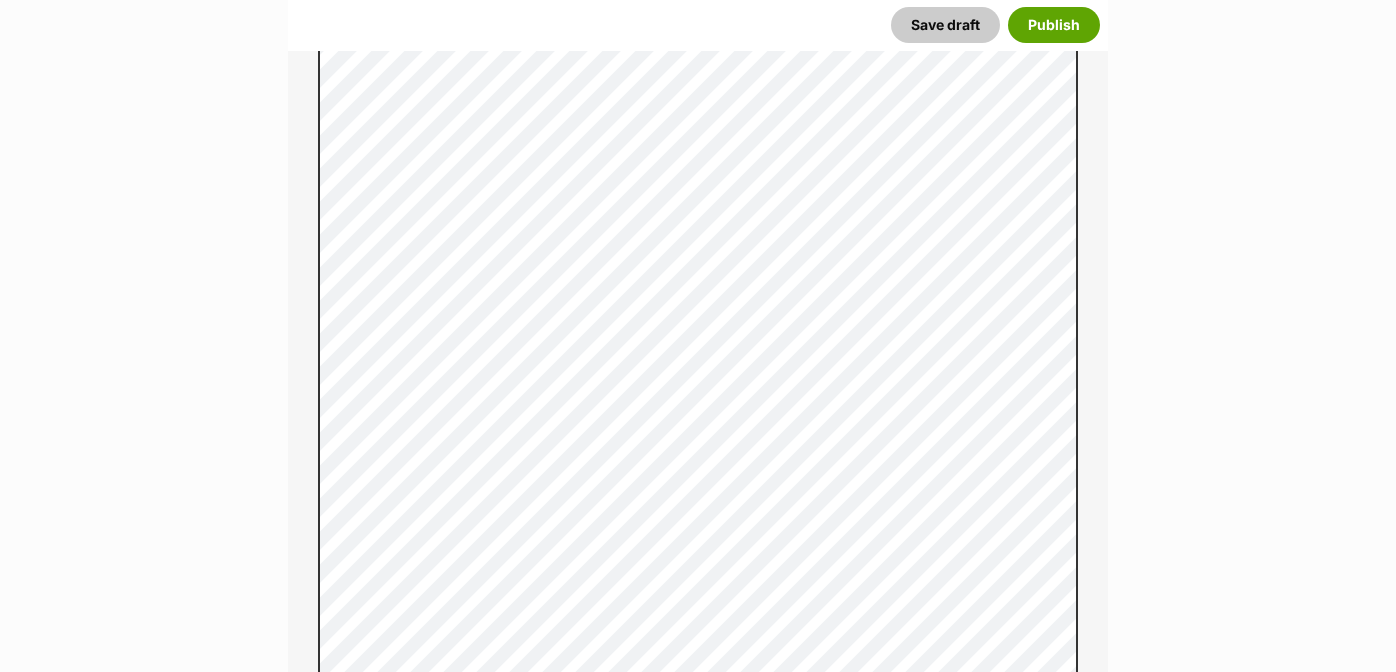 scroll, scrollTop: 1800, scrollLeft: 0, axis: vertical 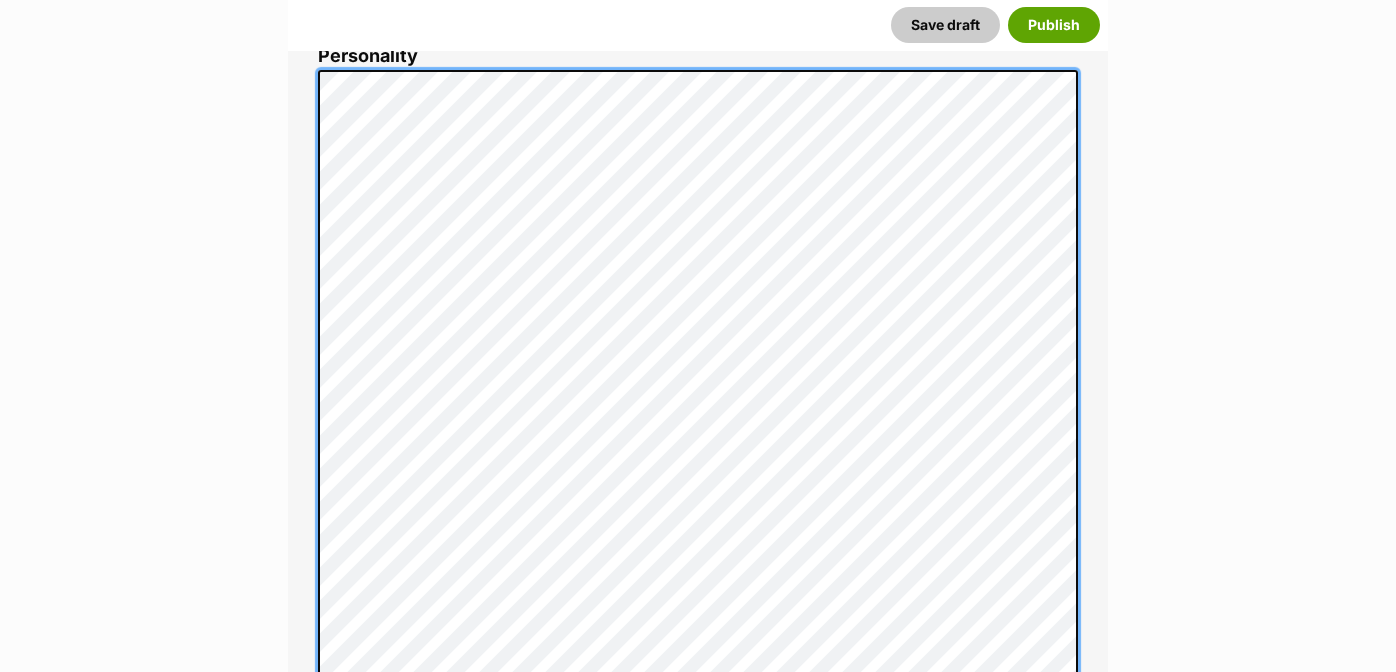 click on "New listing
Listing owner Choose an owner Carly Goodhew
The owner of the pet listing is able to edit the listing and manage enquiries with potential adopters. Note:
Group Admins
are also able to edit this pet listing and manage all it's enquiries.
Any time this pet receives new enquiries or messages from potential adopters, we'll also send you an email notification. Members can opt out of receiving these emails via their
notification settings .
About This Pet Name
Henlo there, it looks like you might be using the pet name field to indicate that this pet is now on hold - we recommend updating the status to on hold from the listing page instead!
Every pet deserves a name. If you don’t know the pet’s name, make one up! It can be something simple and sweet like ‘Fluffy’, or get creative and have some fun with it. A name helps potential adopters connect with the pet.
Species Dog
Best feature (optional)
Personality 5842  characters remaining" at bounding box center [698, 3664] 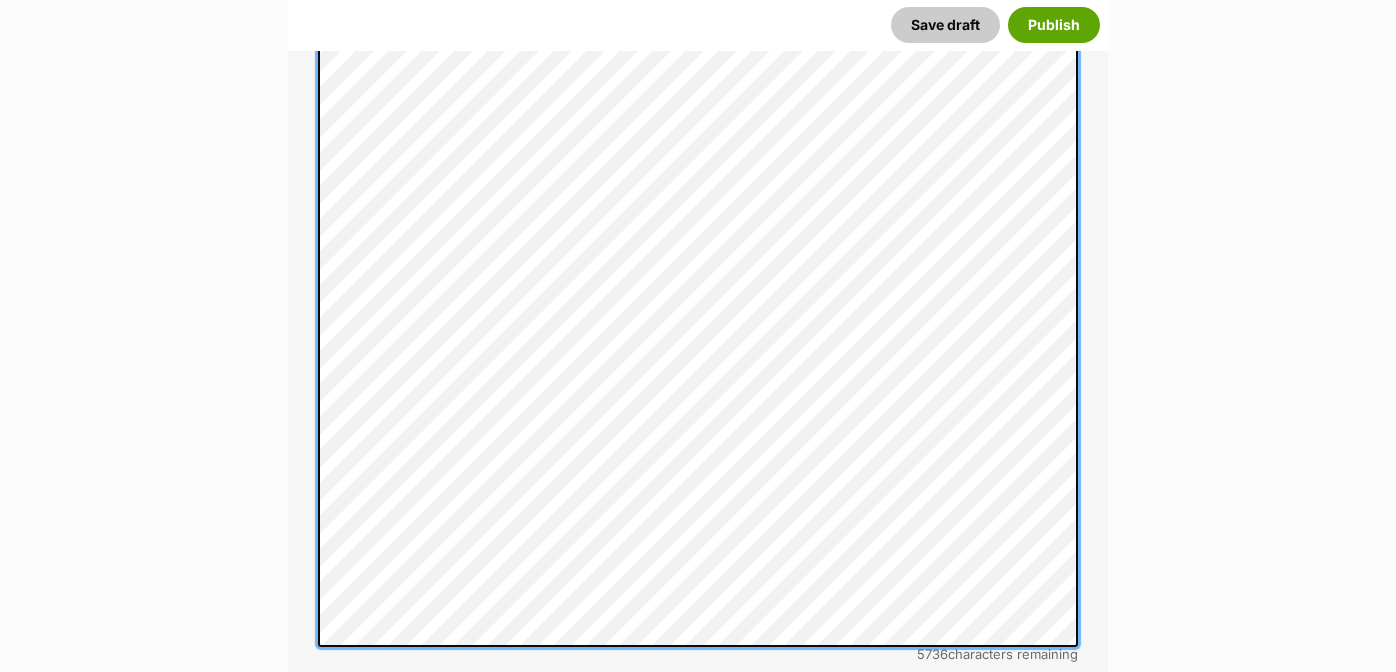 scroll, scrollTop: 1730, scrollLeft: 0, axis: vertical 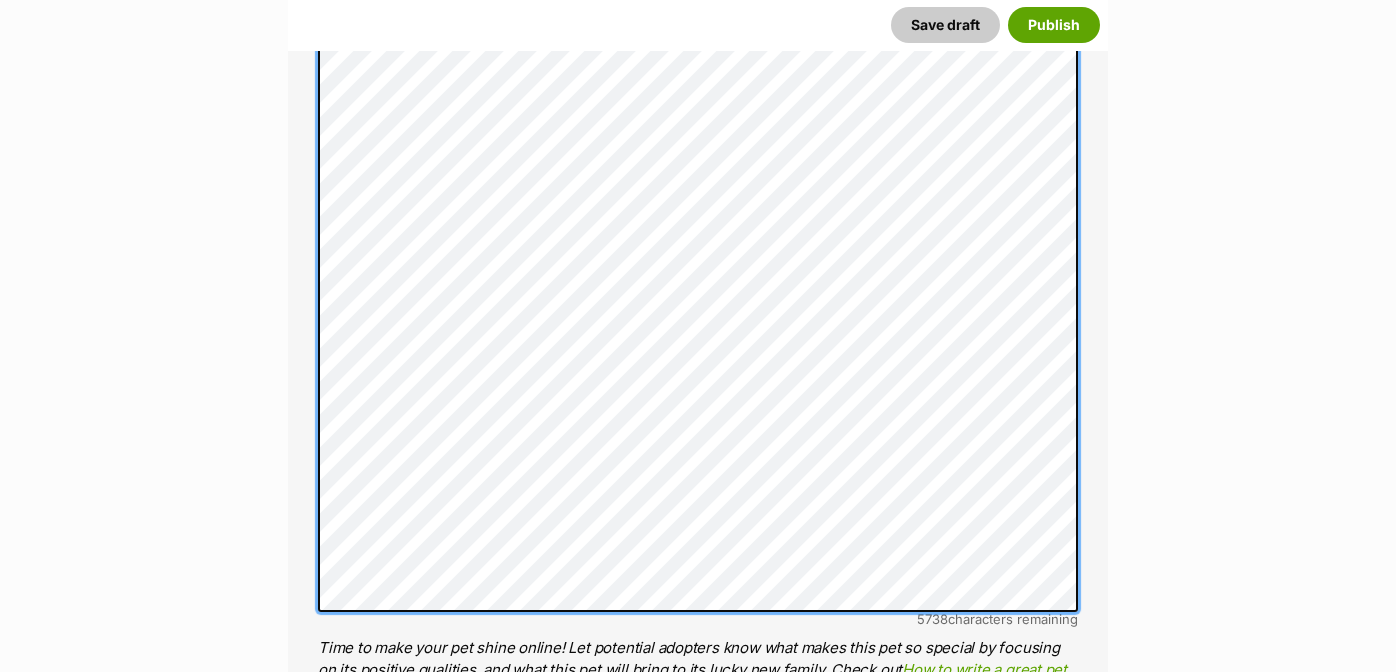 click on "About This Pet Name
Henlo there, it looks like you might be using the pet name field to indicate that this pet is now on hold - we recommend updating the status to on hold from the listing page instead!
Every pet deserves a name. If you don’t know the pet’s name, make one up! It can be something simple and sweet like ‘Fluffy’, or get creative and have some fun with it. A name helps potential adopters connect with the pet.
Species Dog
Best feature (optional)
The ‘Best Feature’ is a short phrase (25 characters or less) that summarises a positive feature or characteristic that will help the pet stand out - for example “Good with kids” or “I’m cat-friendly!” or “I love the car” etc. This appears below the pet’s name in the search results, and on the pet’s profile page.
Personality 5738  characters remaining
How to write a great pet profile  for more tips and our  Pet Listing Rules  for more info.
Generate a profile using AI
Beta
." at bounding box center [698, 173] 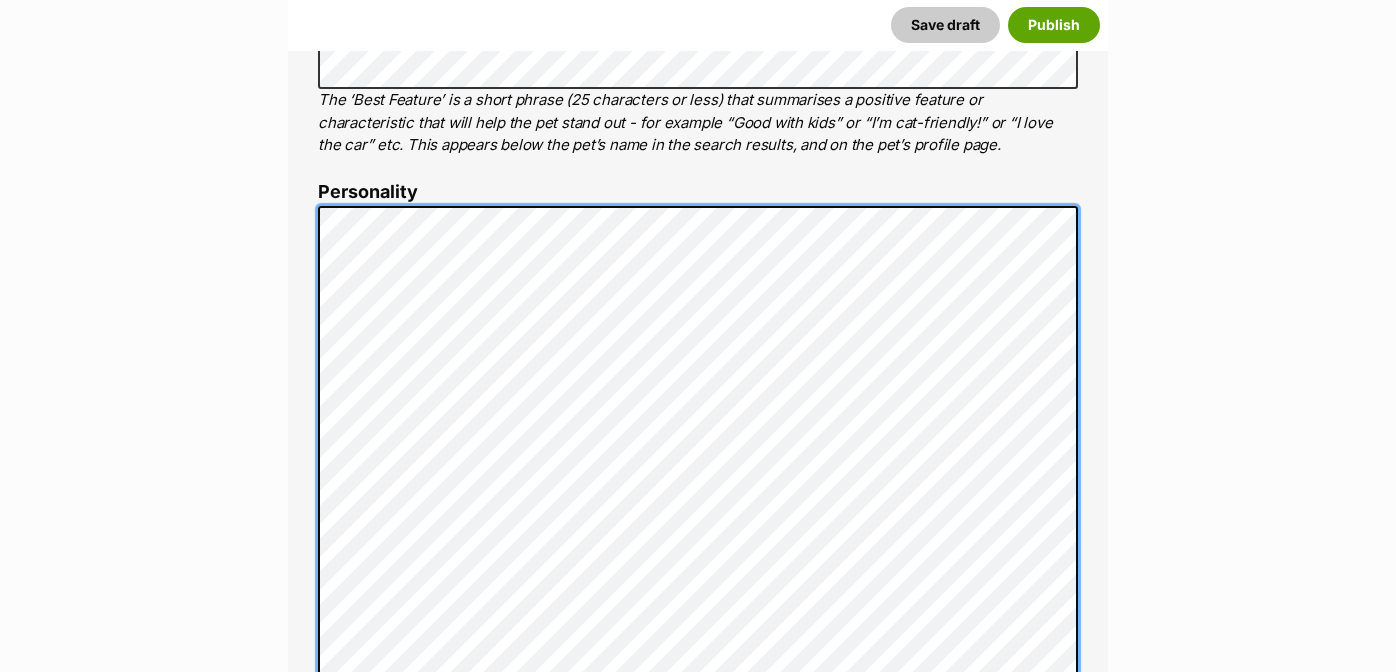 scroll, scrollTop: 1034, scrollLeft: 0, axis: vertical 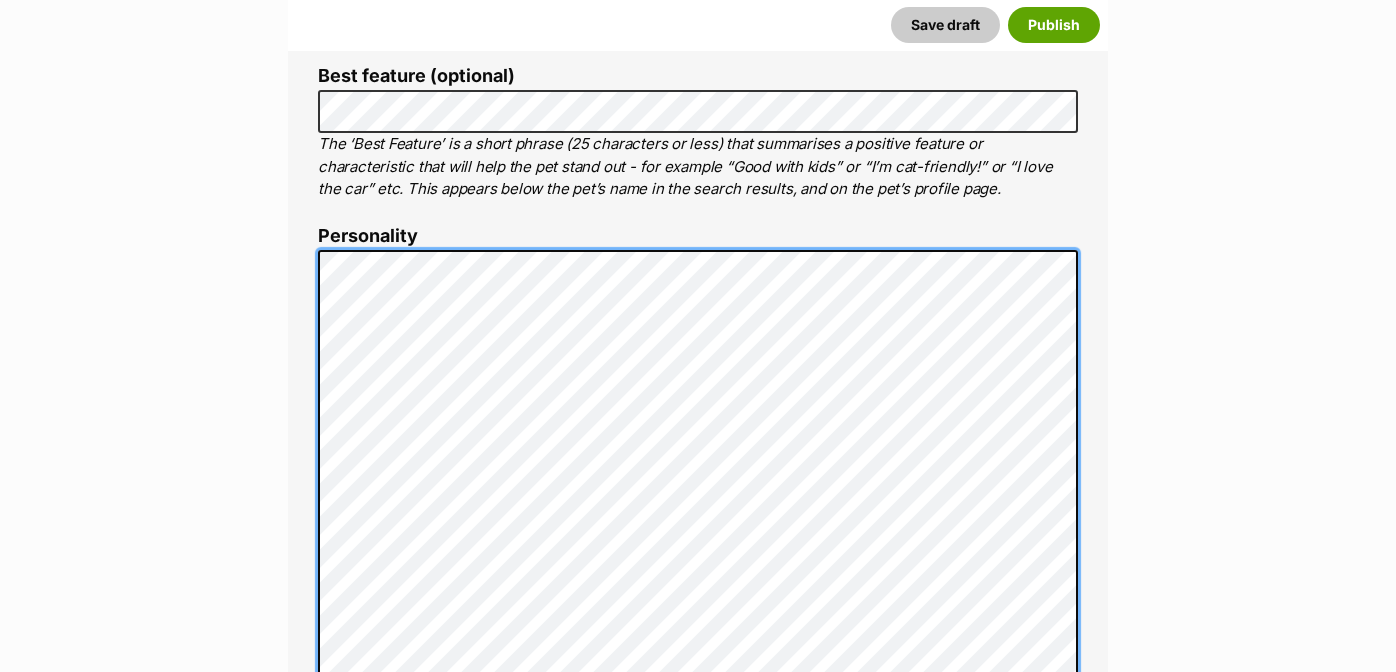 click on "New listing
Listing owner Choose an owner Carly Goodhew
The owner of the pet listing is able to edit the listing and manage enquiries with potential adopters. Note:
Group Admins
are also able to edit this pet listing and manage all it's enquiries.
Any time this pet receives new enquiries or messages from potential adopters, we'll also send you an email notification. Members can opt out of receiving these emails via their
notification settings .
About This Pet Name
Henlo there, it looks like you might be using the pet name field to indicate that this pet is now on hold - we recommend updating the status to on hold from the listing page instead!
Every pet deserves a name. If you don’t know the pet’s name, make one up! It can be something simple and sweet like ‘Fluffy’, or get creative and have some fun with it. A name helps potential adopters connect with the pet.
Species Dog
Best feature (optional)
Personality 5926  characters remaining" at bounding box center [698, 3772] 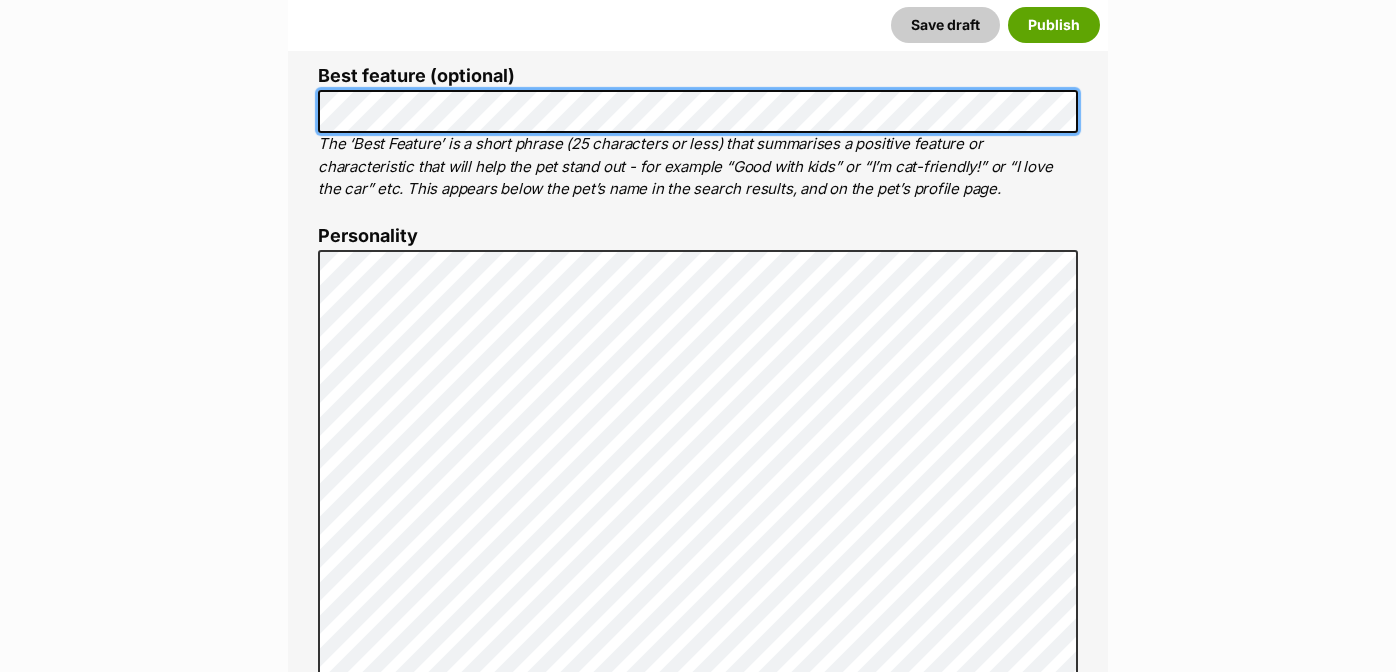 click on "New listing
Listing owner Choose an owner Carly Goodhew
The owner of the pet listing is able to edit the listing and manage enquiries with potential adopters. Note:
Group Admins
are also able to edit this pet listing and manage all it's enquiries.
Any time this pet receives new enquiries or messages from potential adopters, we'll also send you an email notification. Members can opt out of receiving these emails via their
notification settings .
About This Pet Name
Henlo there, it looks like you might be using the pet name field to indicate that this pet is now on hold - we recommend updating the status to on hold from the listing page instead!
Every pet deserves a name. If you don’t know the pet’s name, make one up! It can be something simple and sweet like ‘Fluffy’, or get creative and have some fun with it. A name helps potential adopters connect with the pet.
Species Dog
Best feature (optional)
Personality 5926  characters remaining" at bounding box center (698, 3772) 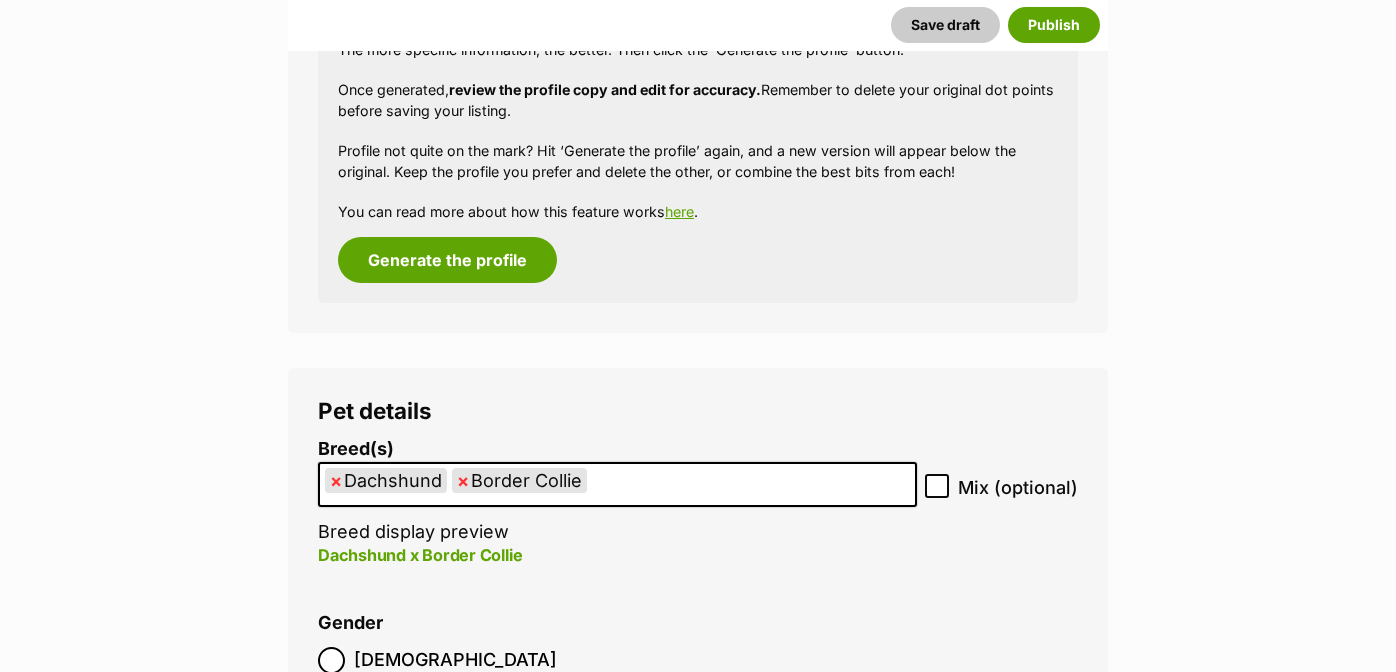 scroll, scrollTop: 2834, scrollLeft: 0, axis: vertical 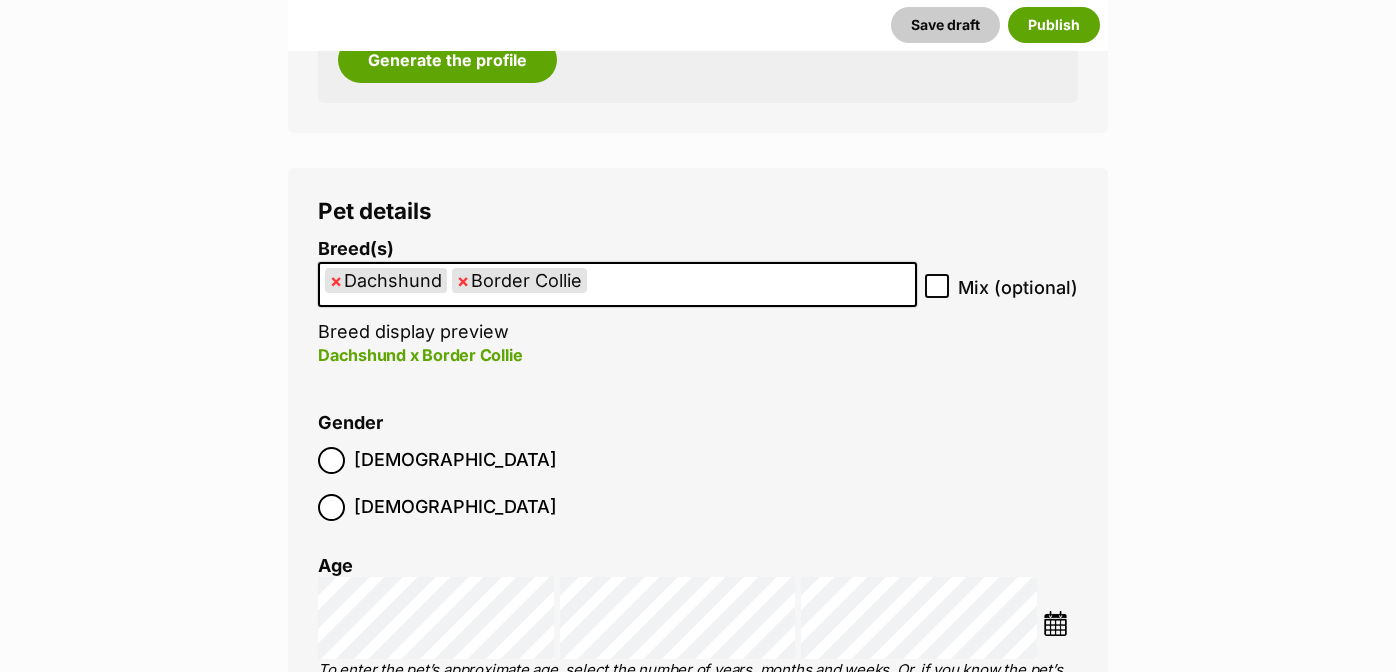 click on "×" at bounding box center (463, 280) 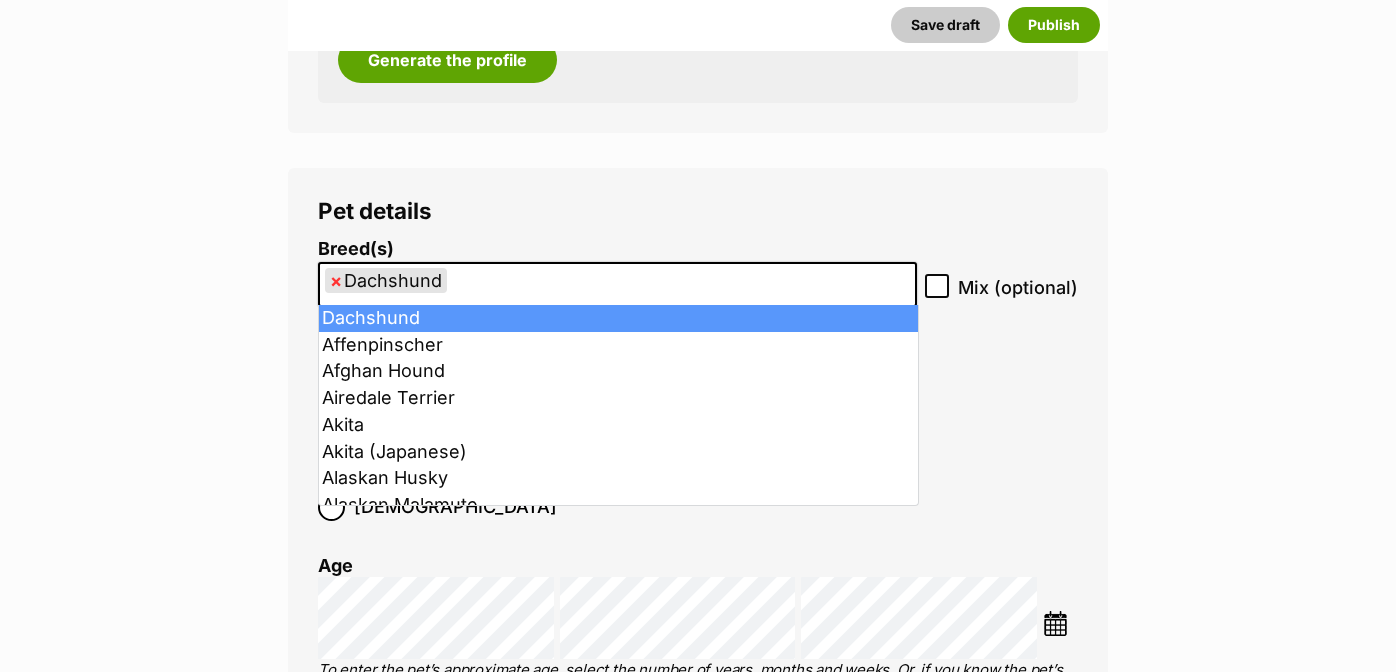 click on "×" at bounding box center (336, 280) 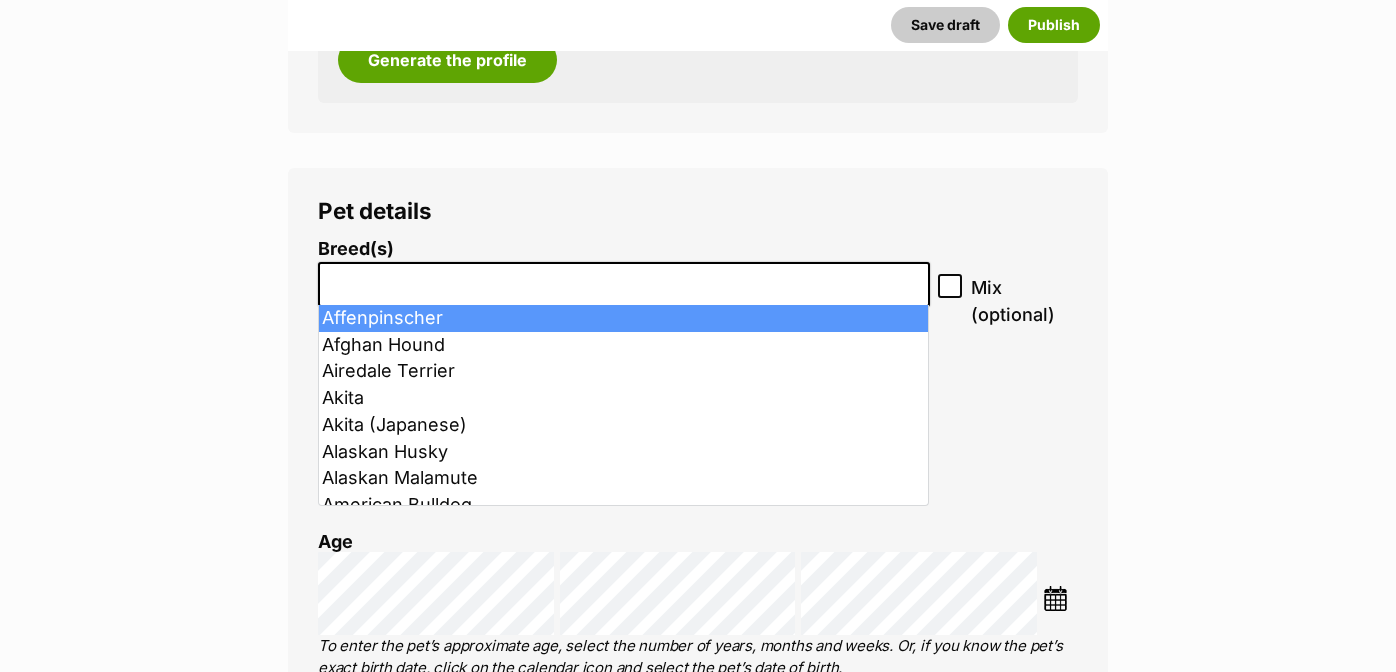 click at bounding box center (624, 279) 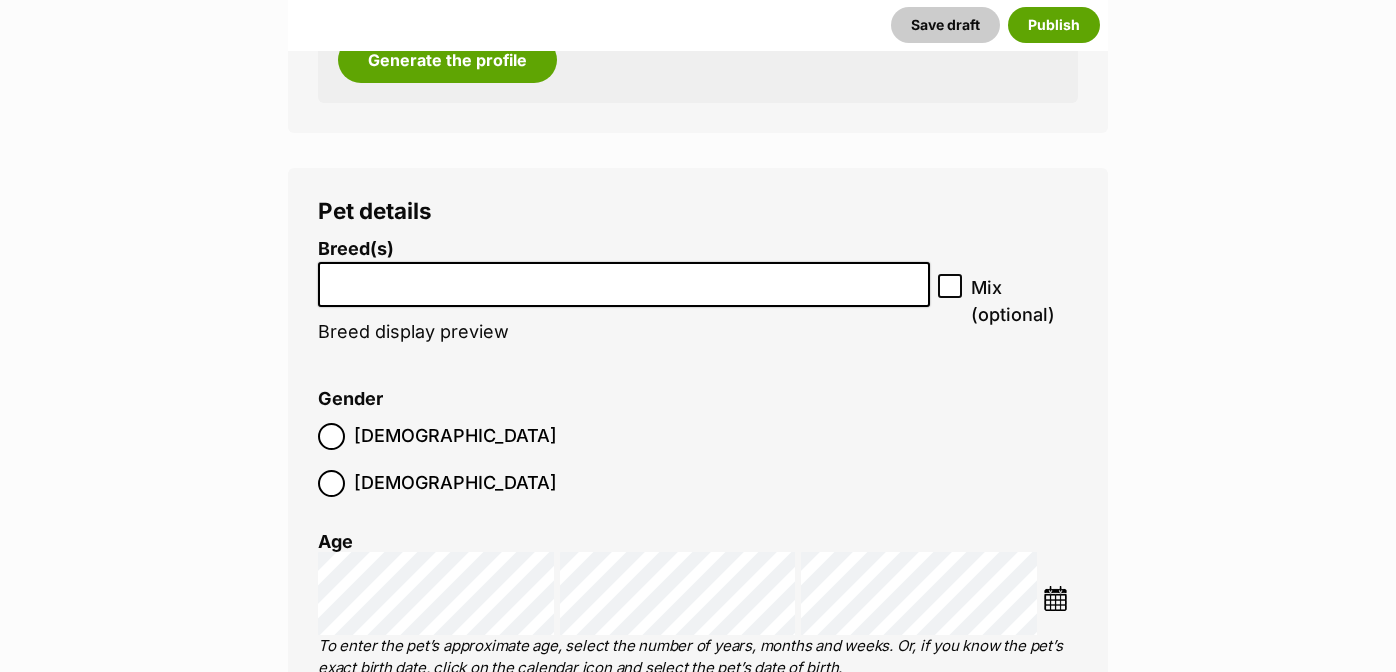 click at bounding box center [624, 279] 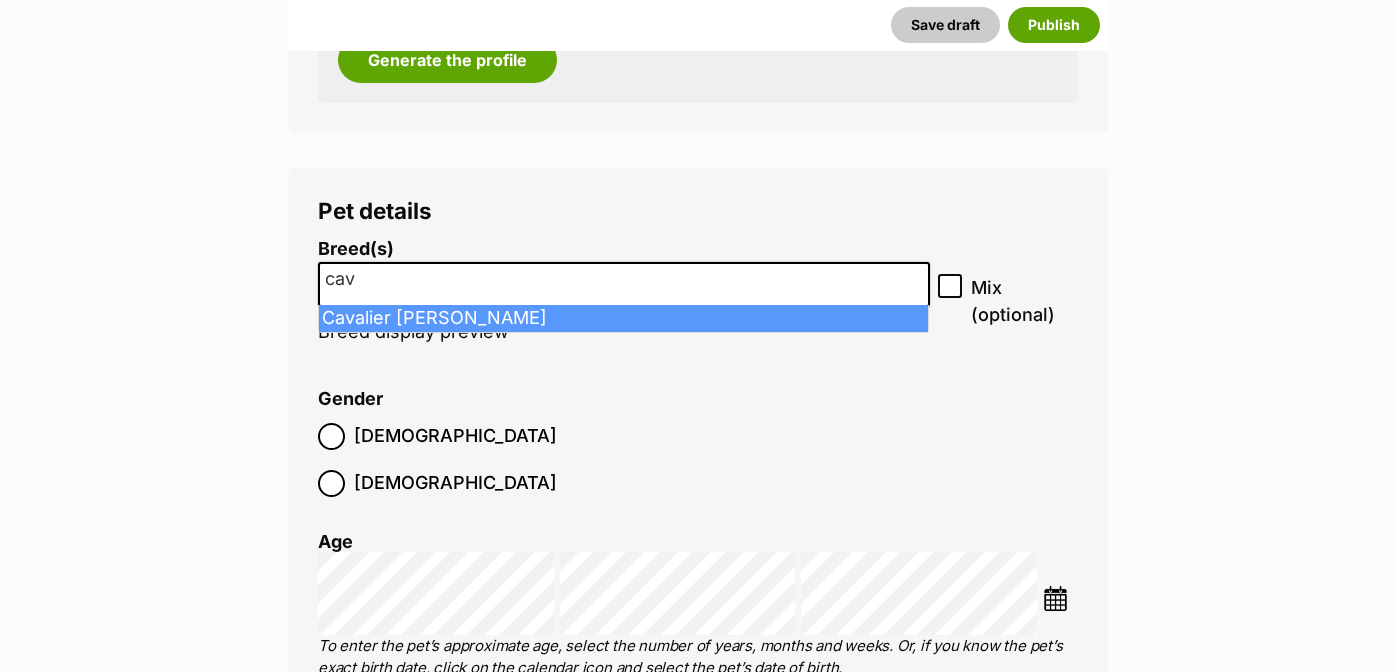 type on "cav" 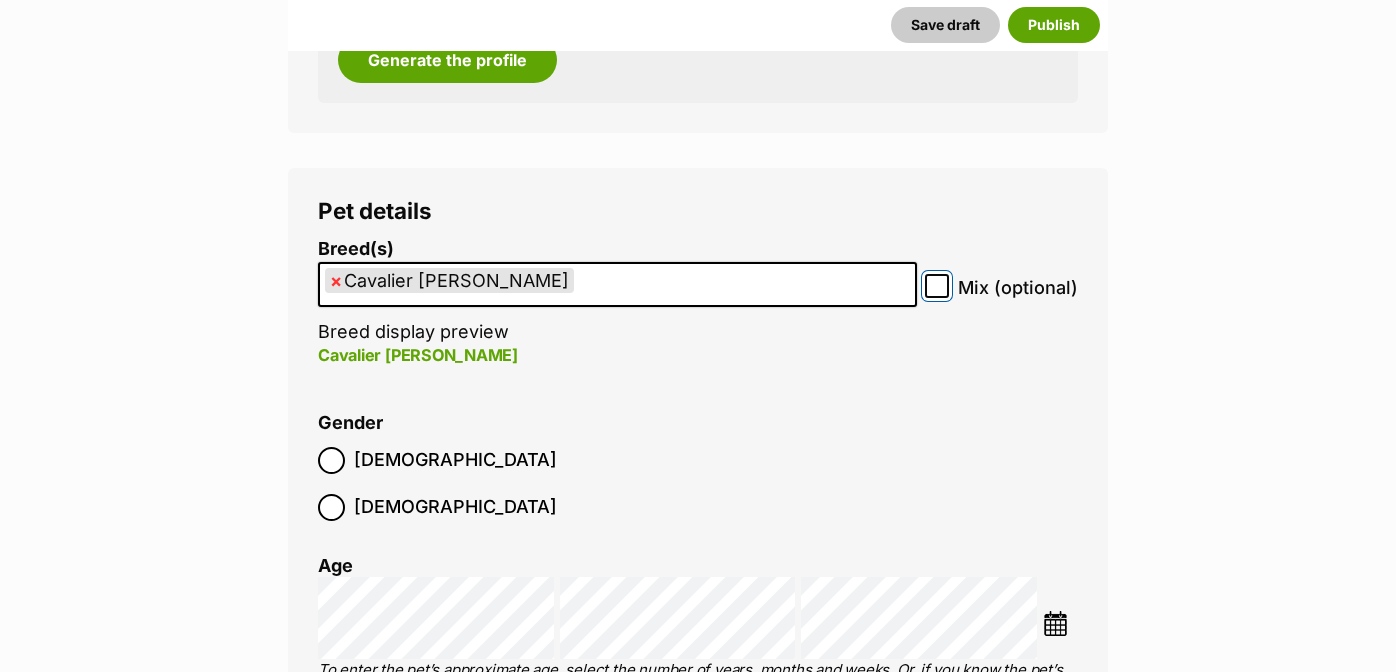 click on "Mix (optional)" at bounding box center (937, 286) 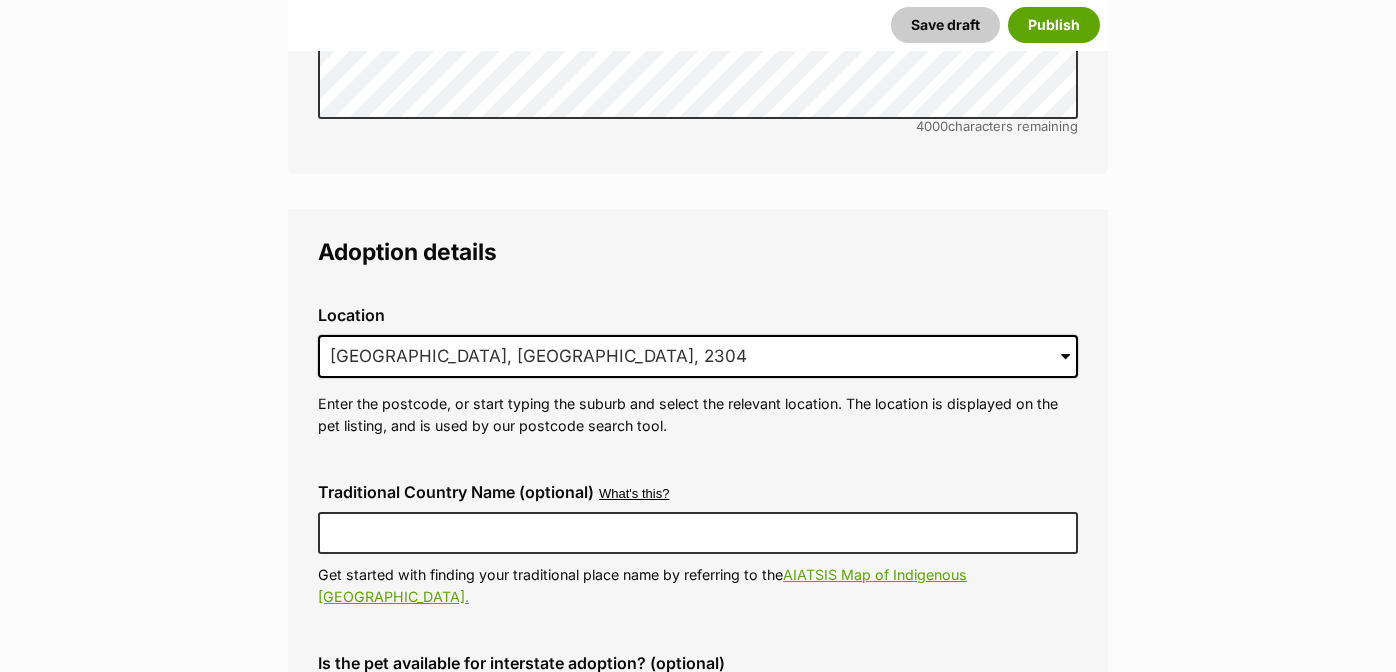 scroll, scrollTop: 5034, scrollLeft: 0, axis: vertical 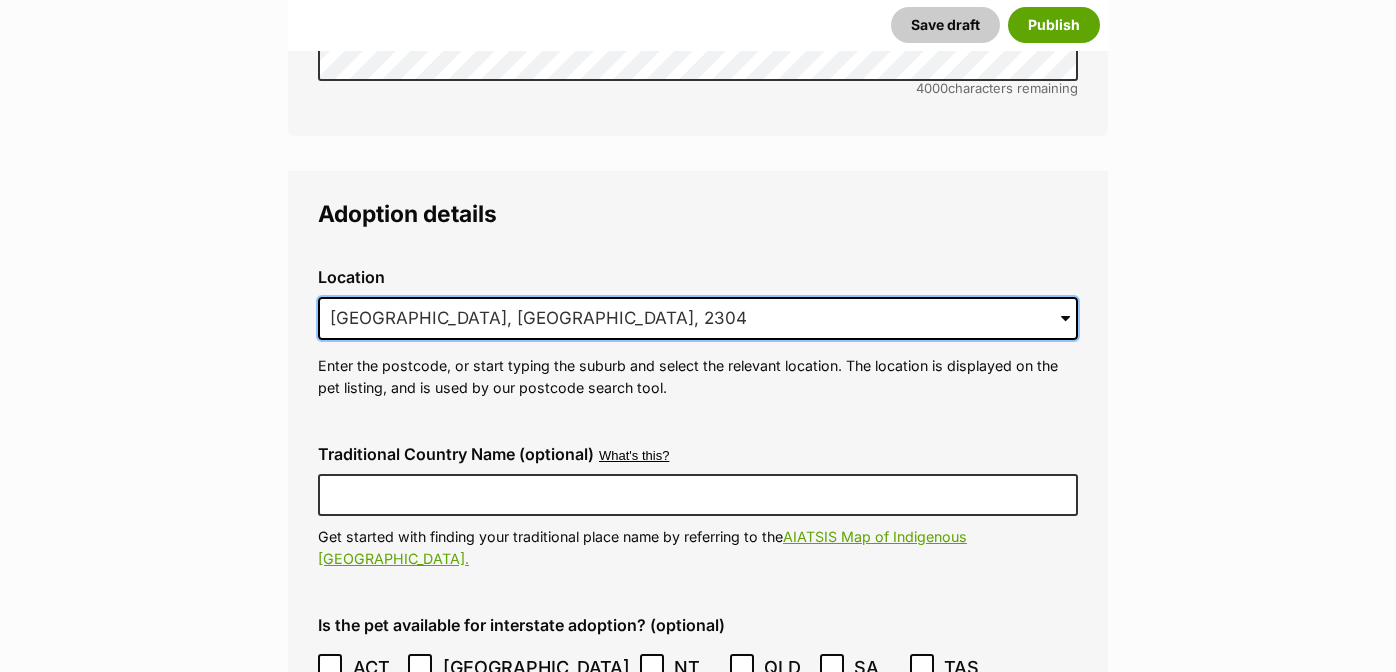 drag, startPoint x: 165, startPoint y: 231, endPoint x: 75, endPoint y: 221, distance: 90.55385 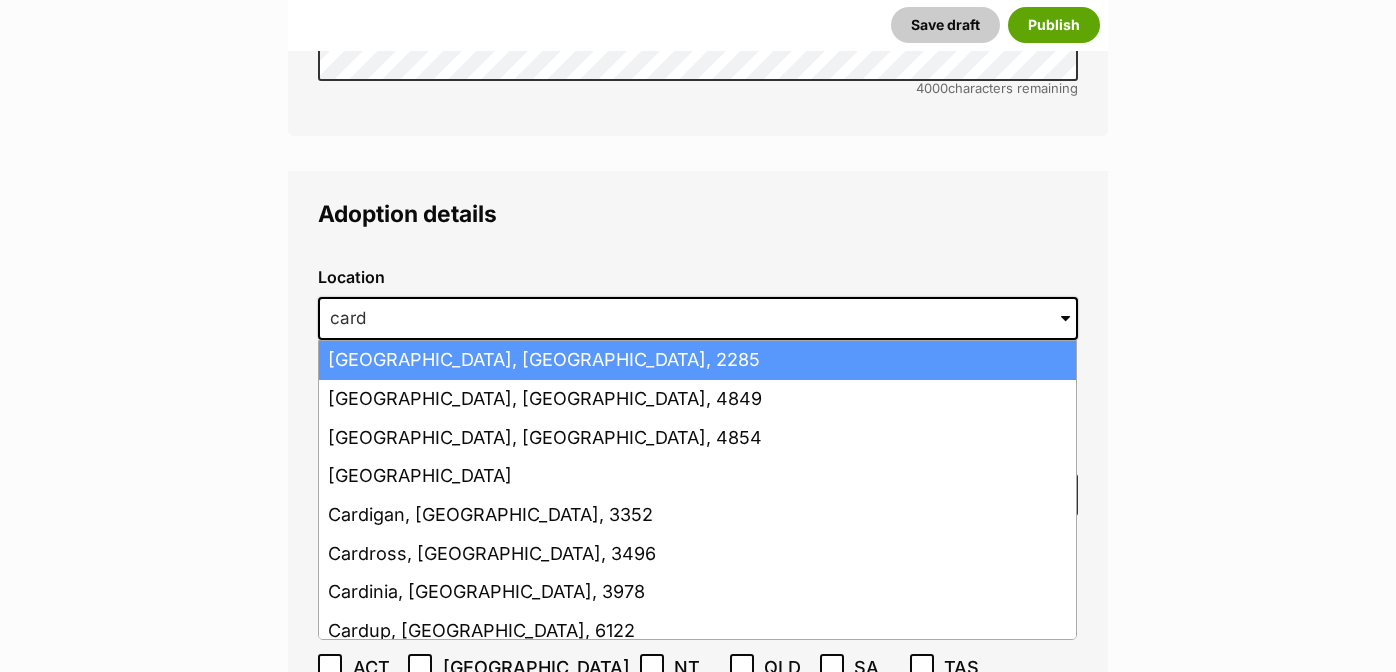 click on "Cardiff, New South Wales, 2285" at bounding box center (697, 360) 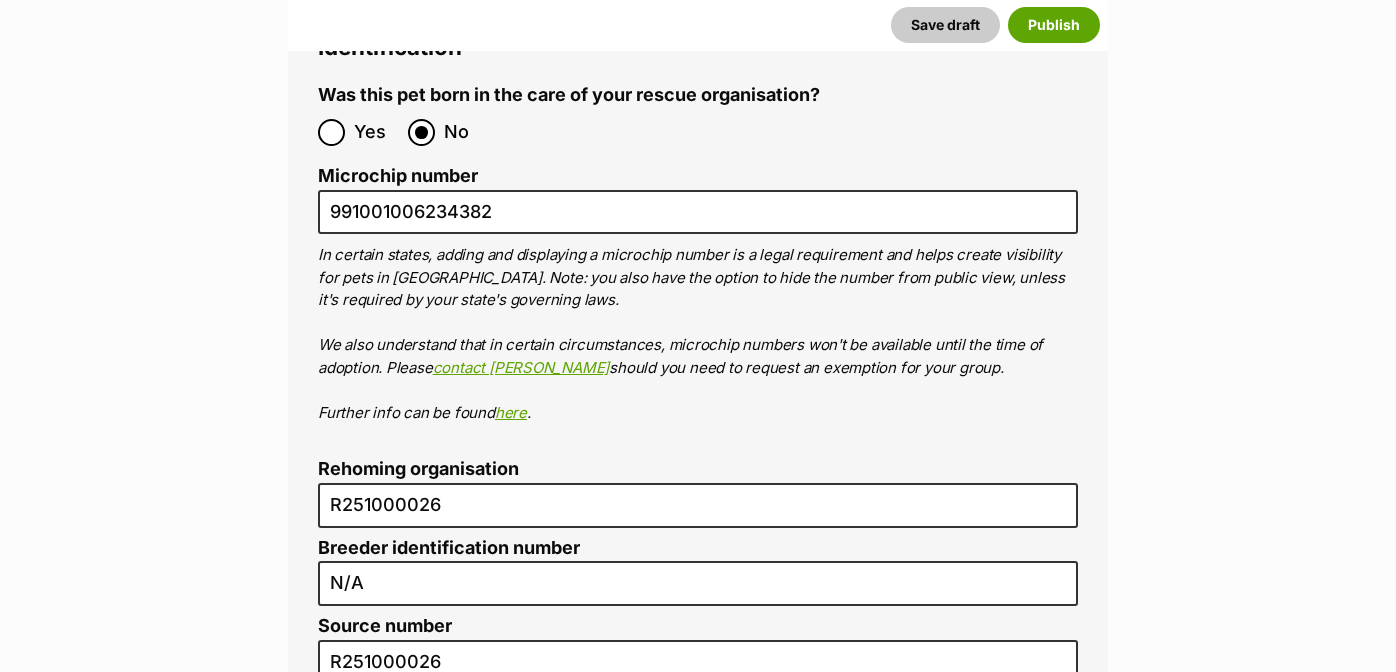 scroll, scrollTop: 7134, scrollLeft: 0, axis: vertical 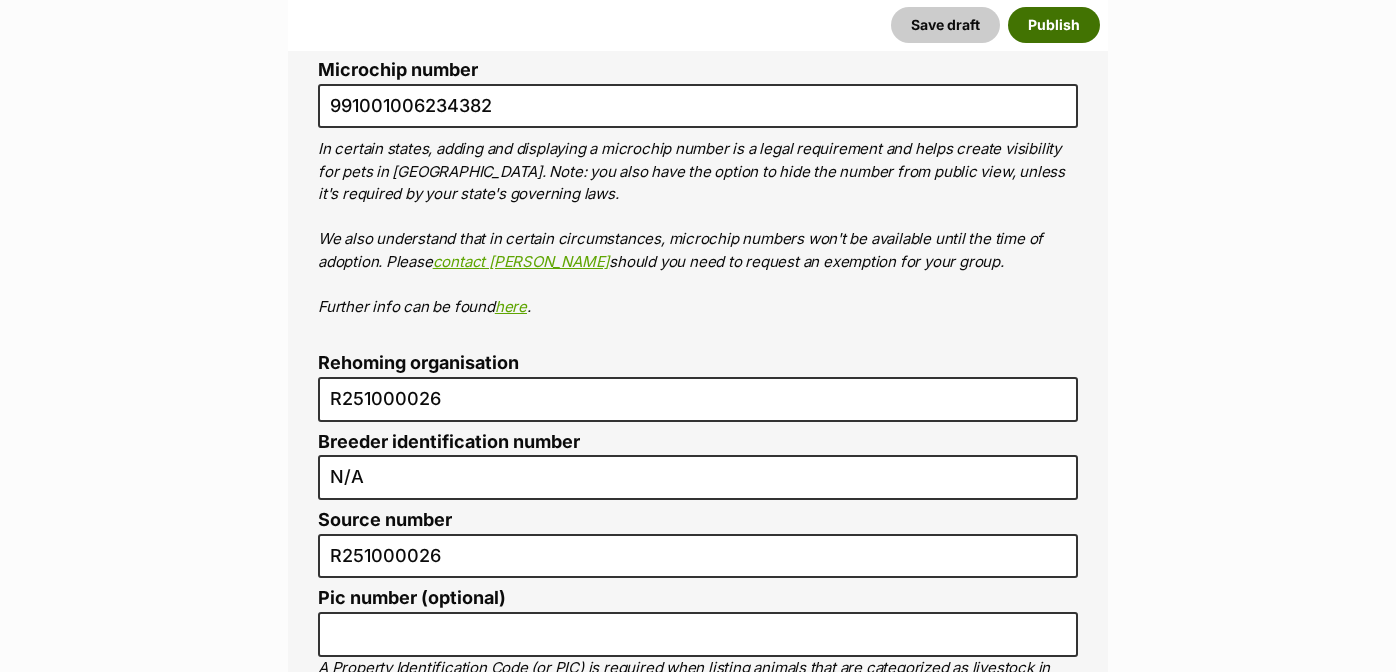 click on "Publish" at bounding box center [1054, 25] 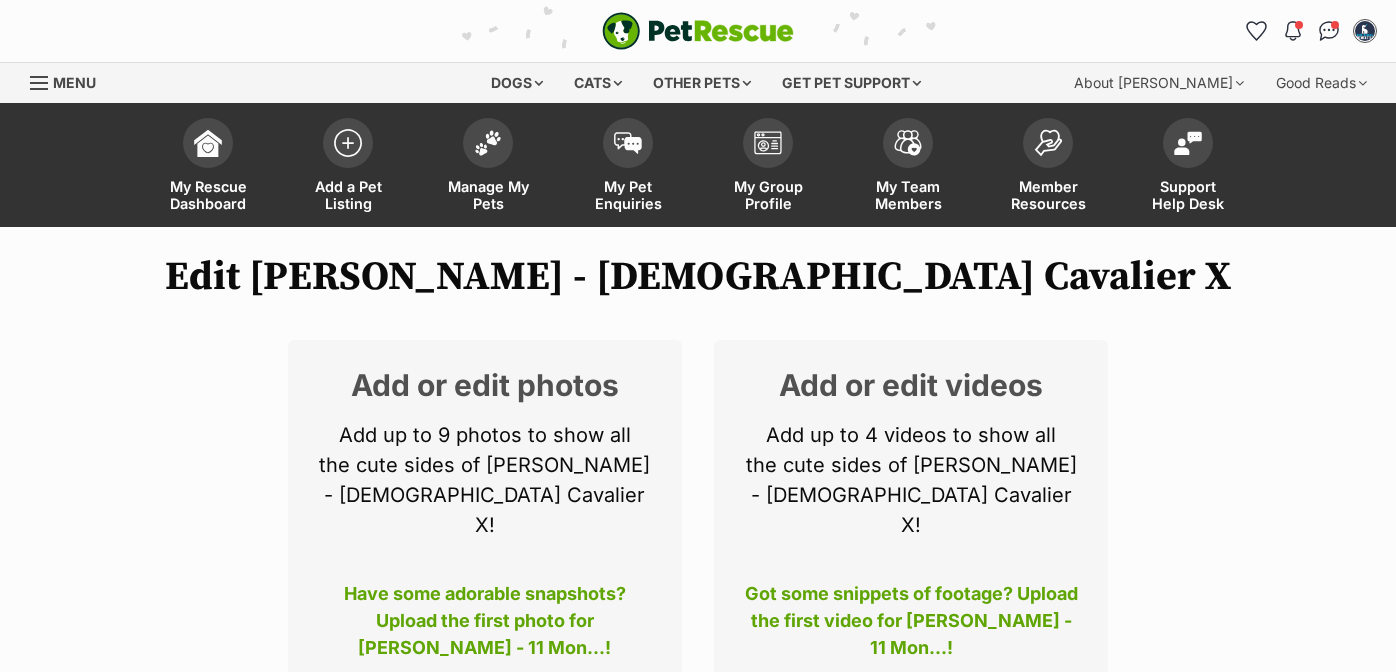 scroll, scrollTop: 0, scrollLeft: 0, axis: both 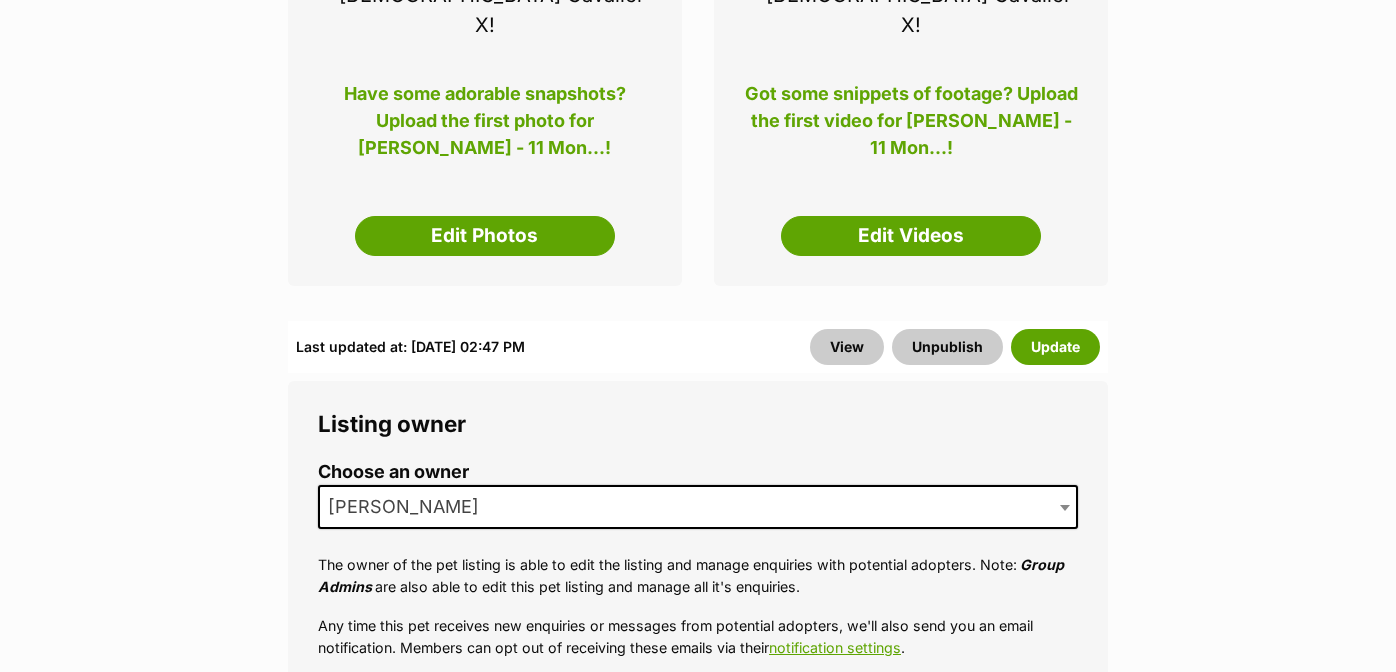 drag, startPoint x: 494, startPoint y: 211, endPoint x: 550, endPoint y: 275, distance: 85.04117 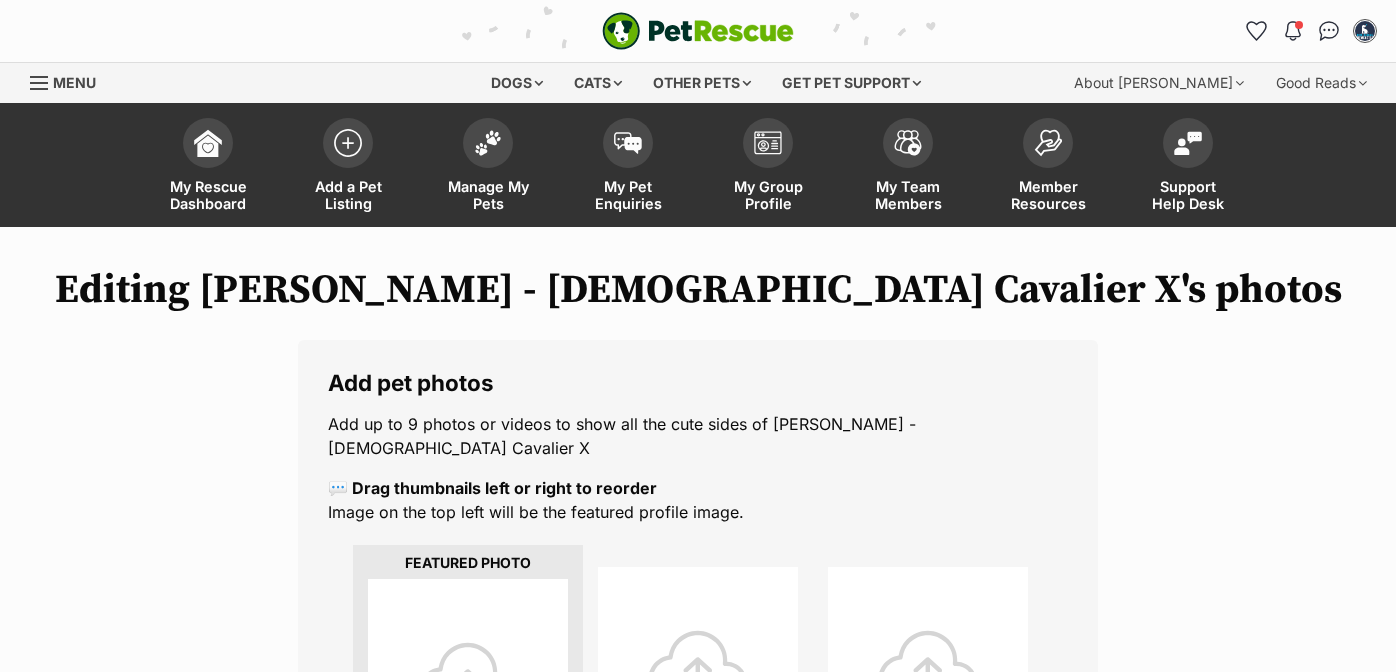 scroll, scrollTop: 0, scrollLeft: 0, axis: both 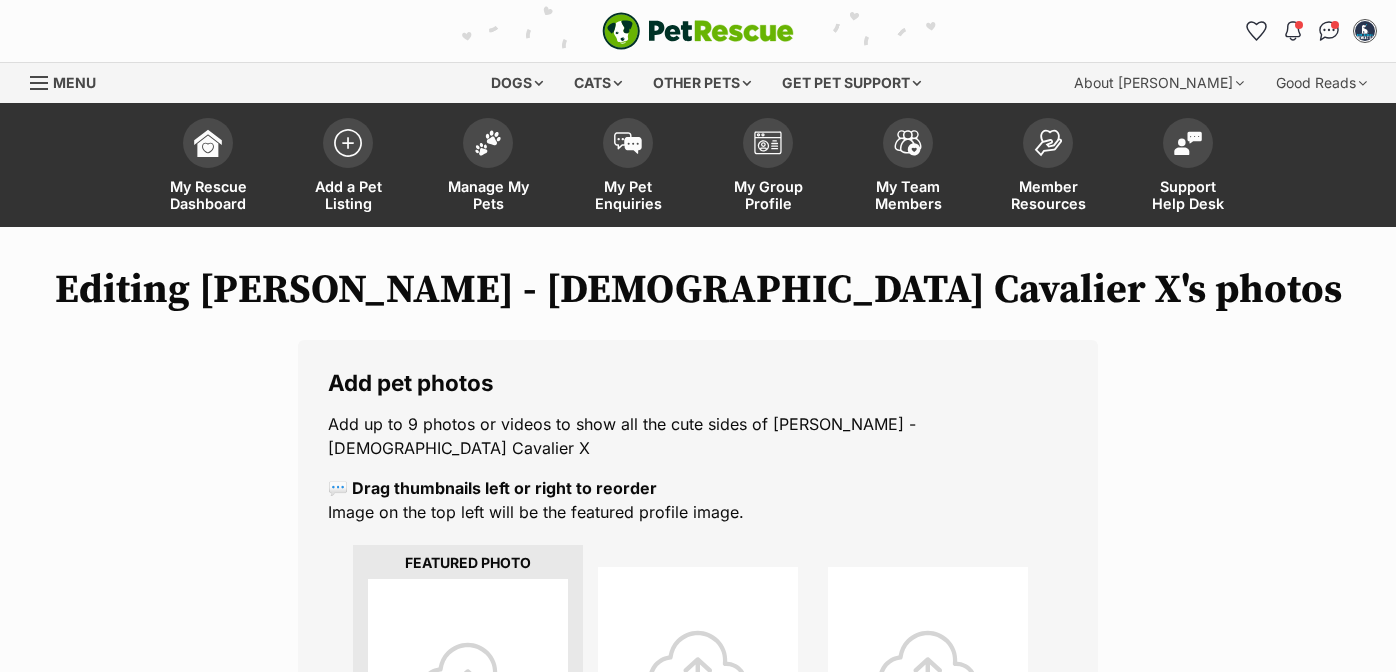 click at bounding box center [468, 679] 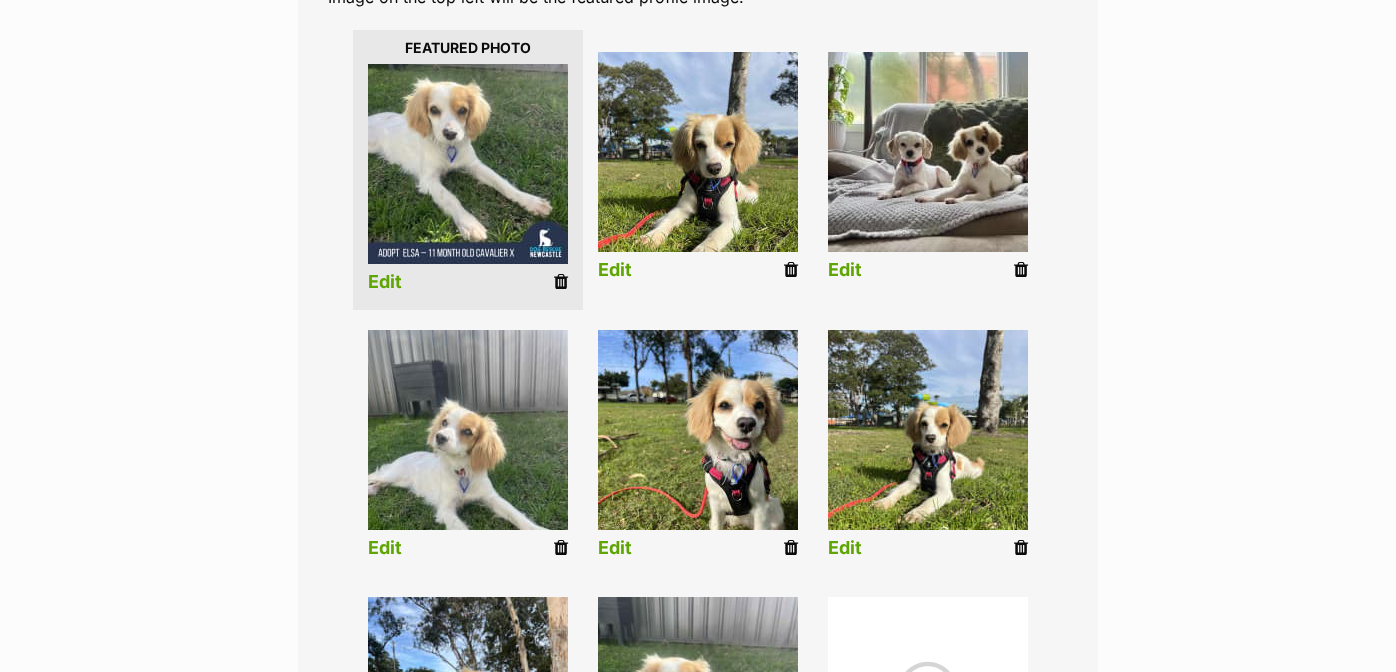 scroll, scrollTop: 400, scrollLeft: 0, axis: vertical 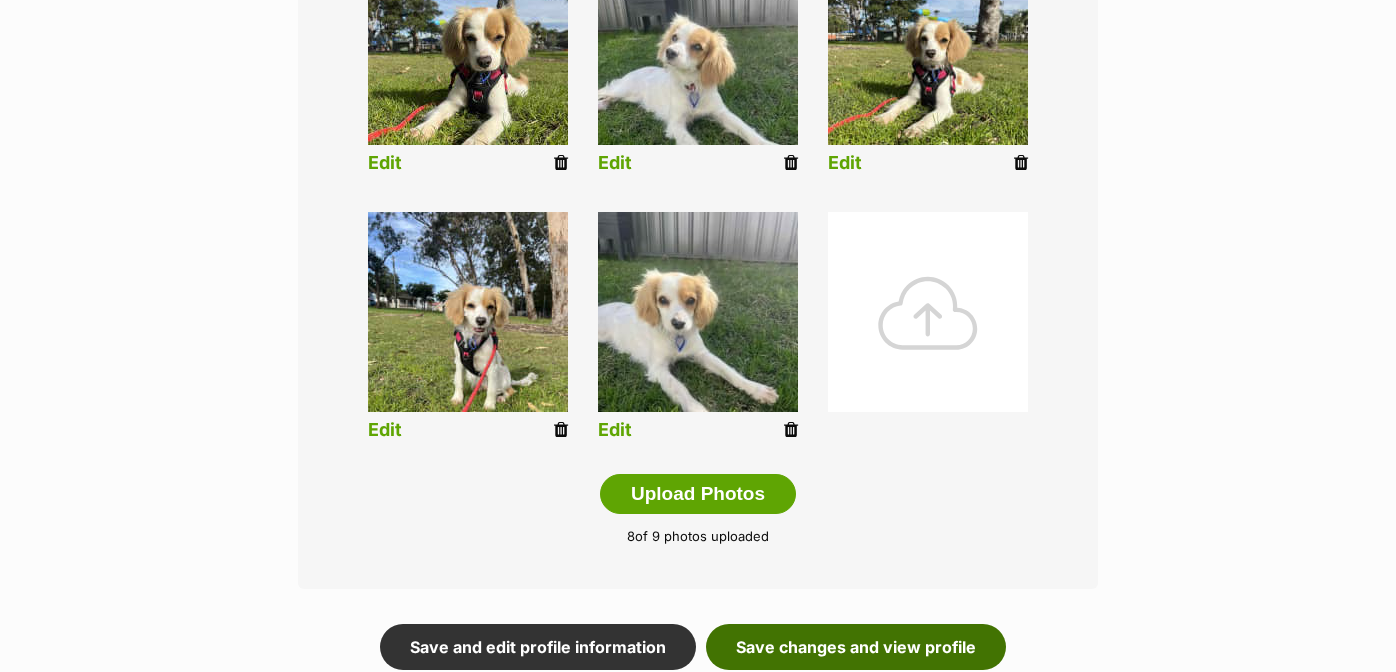 click on "Save changes and view profile" at bounding box center [856, 647] 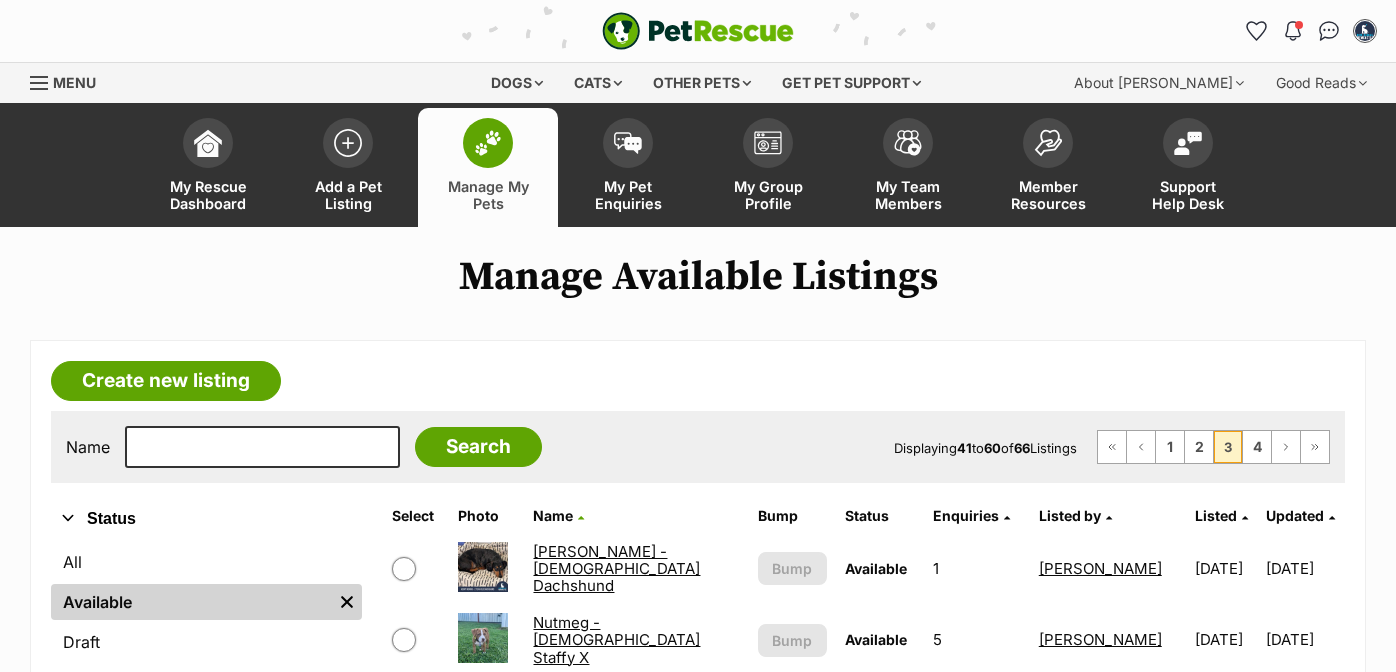 scroll, scrollTop: 0, scrollLeft: 0, axis: both 